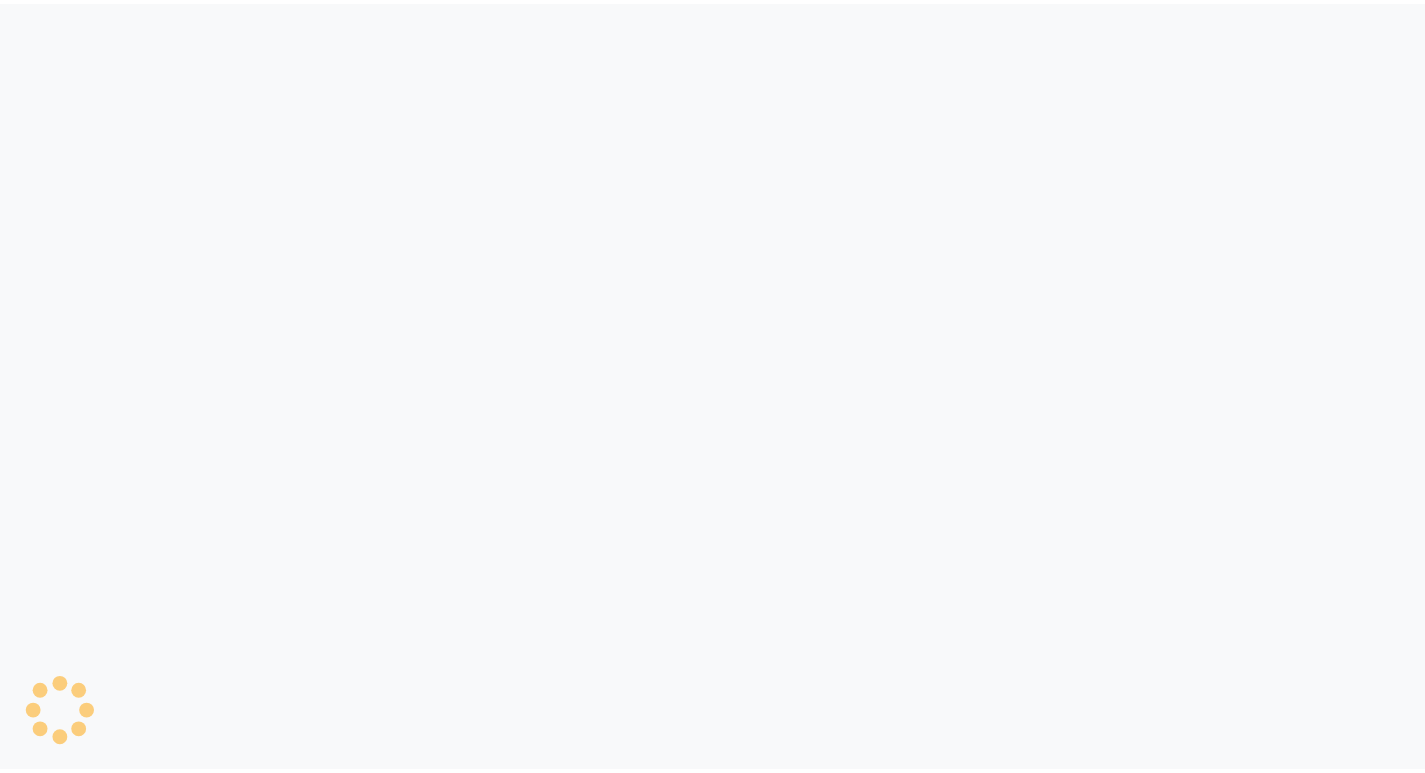 scroll, scrollTop: 0, scrollLeft: 0, axis: both 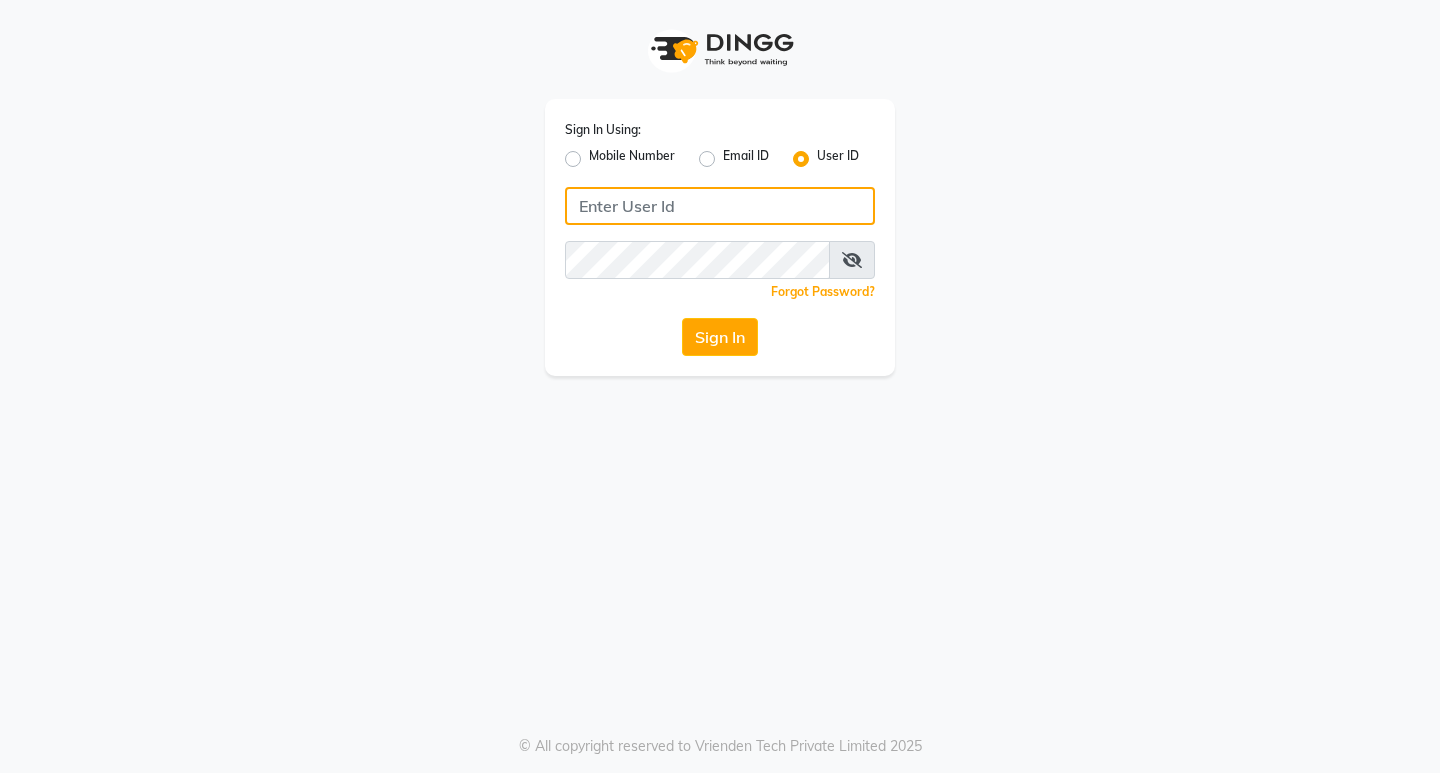 type on "e1884-49" 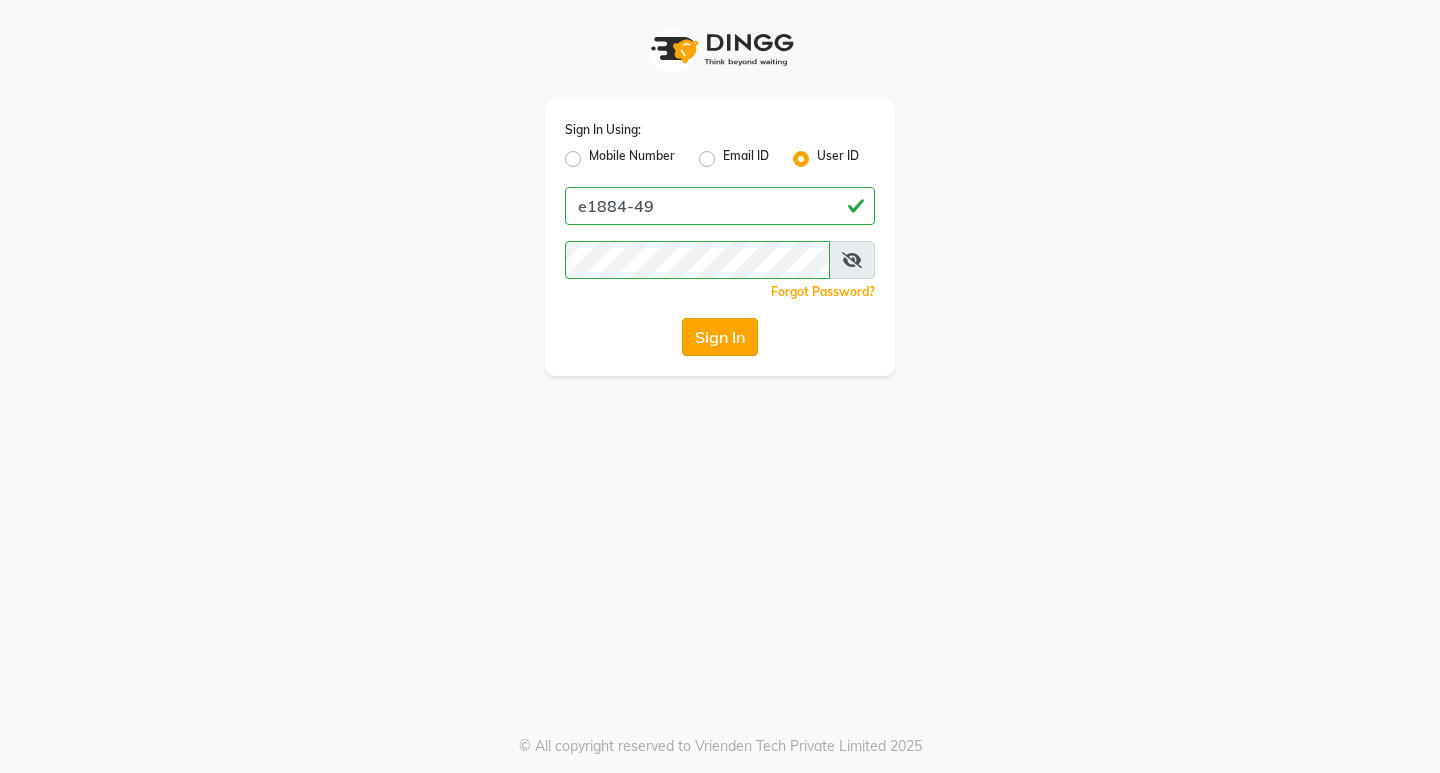 click on "Sign In" 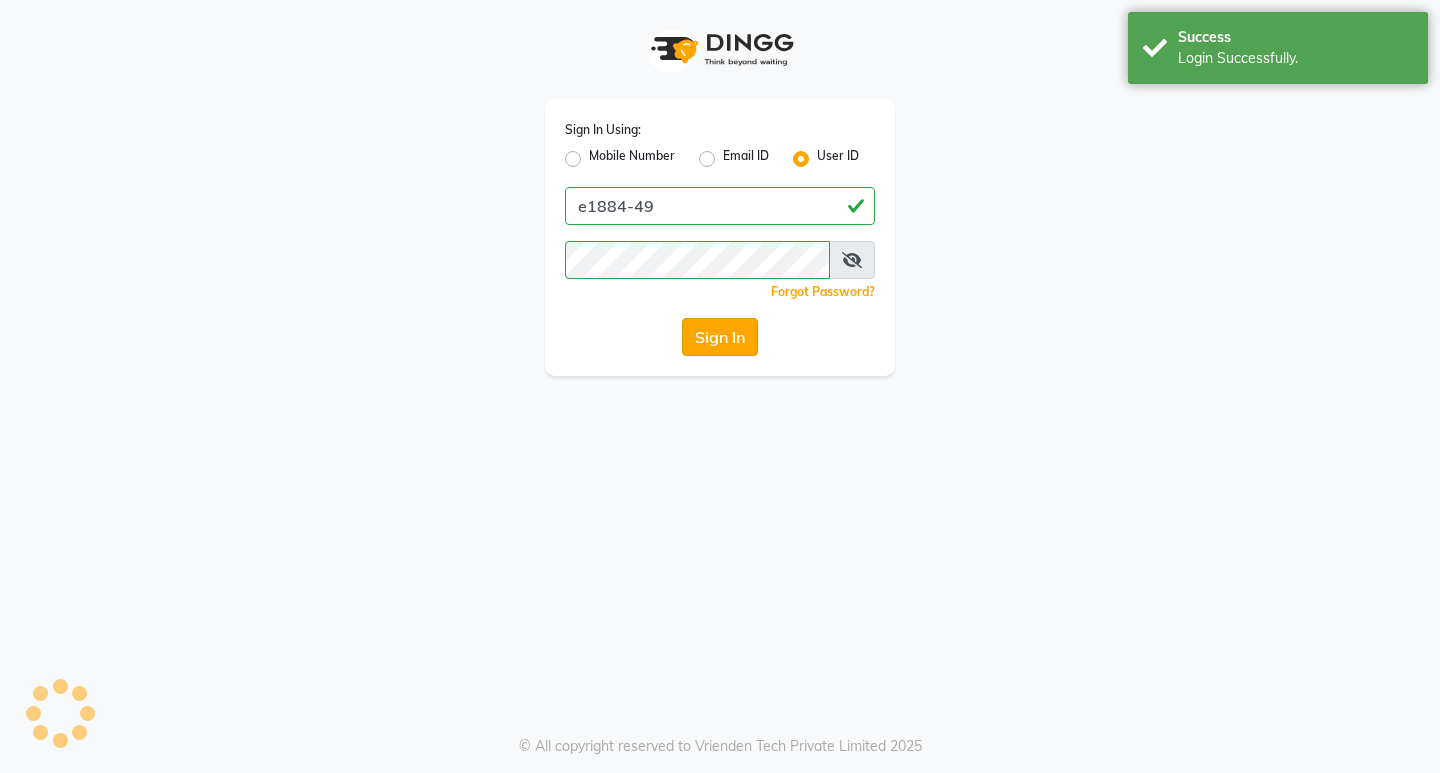 select on "service" 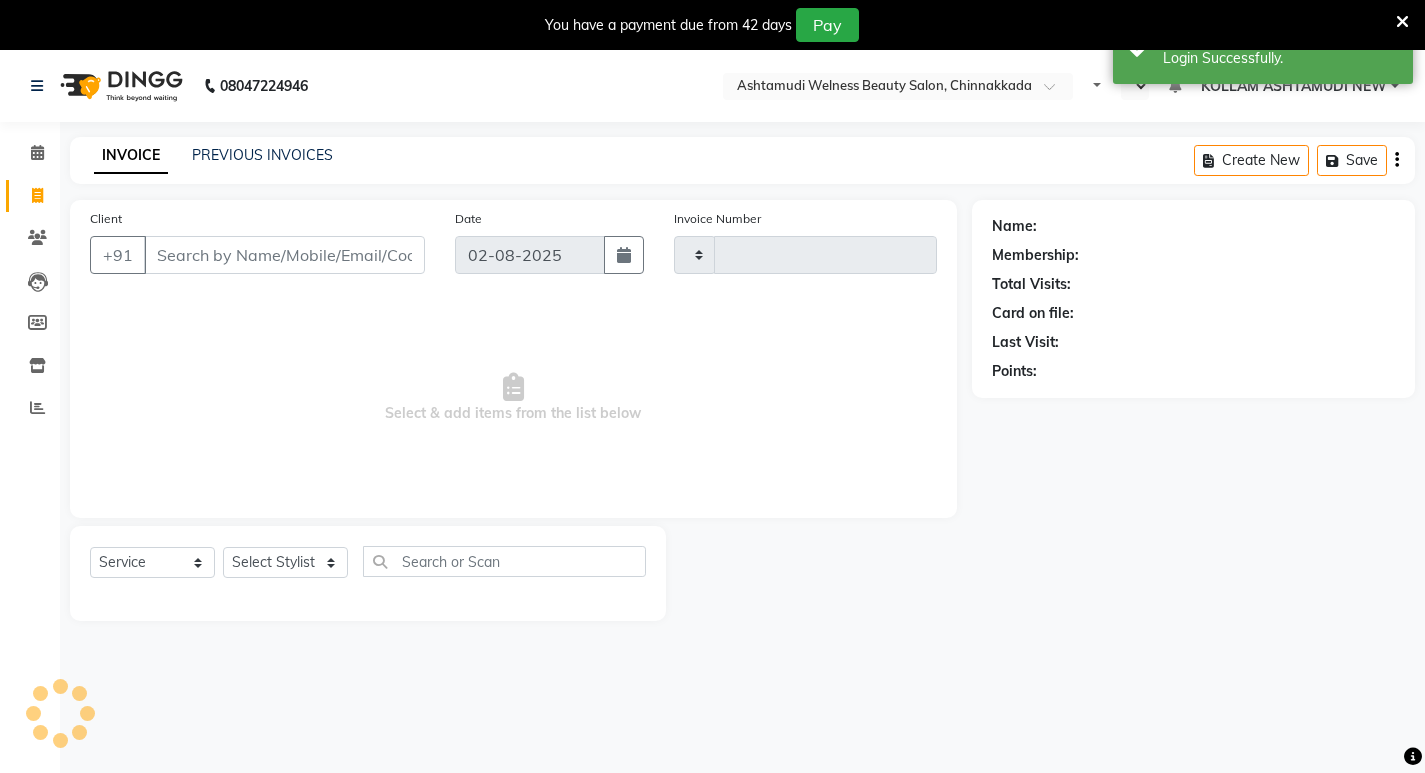 type on "5648" 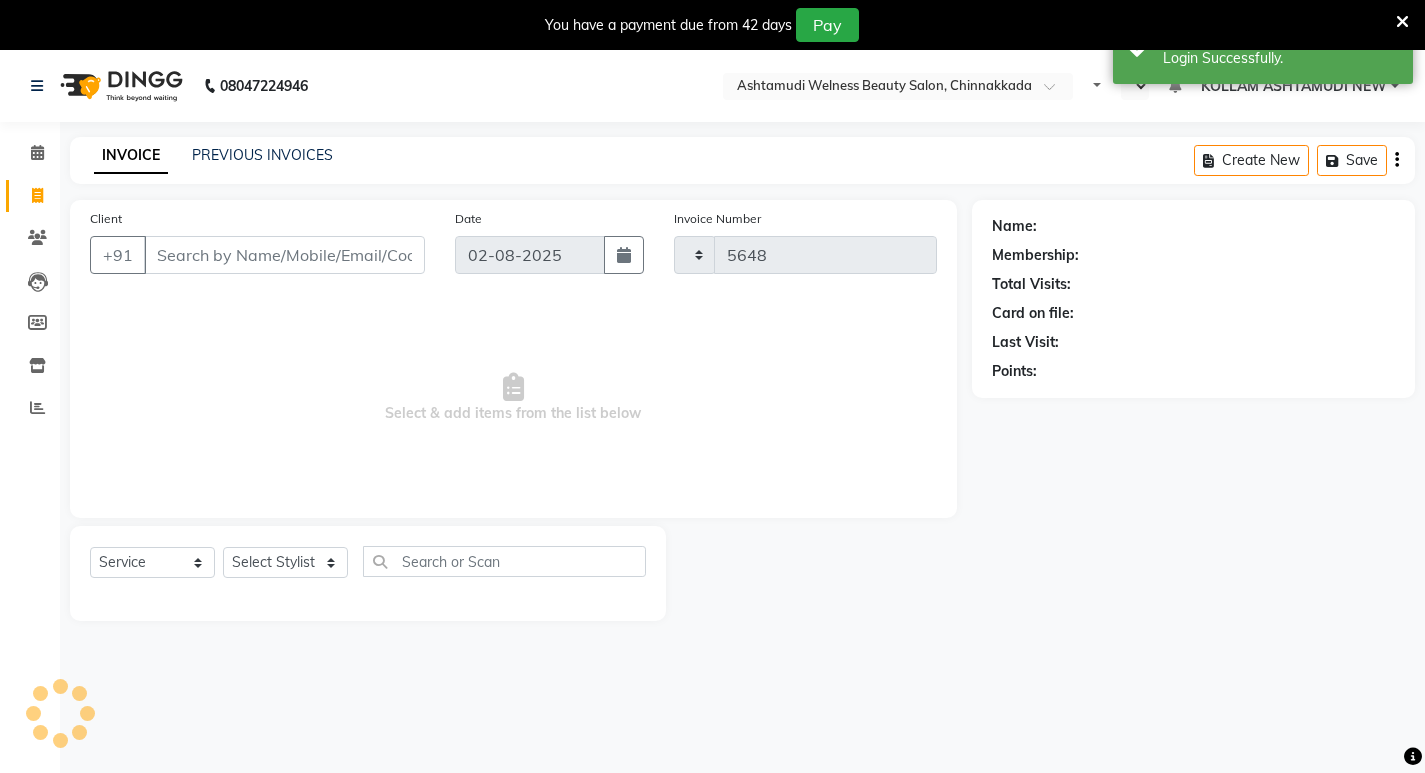 select on "en" 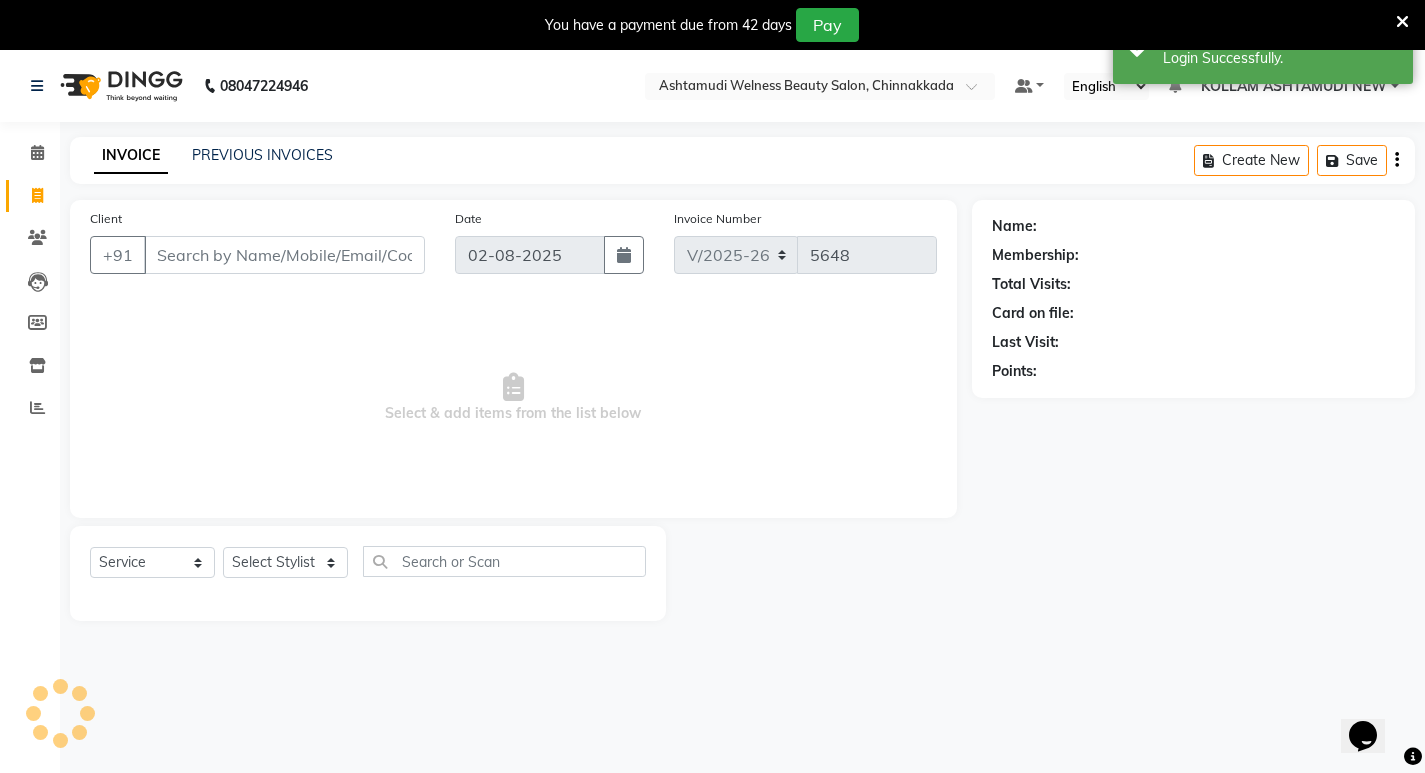 scroll, scrollTop: 0, scrollLeft: 0, axis: both 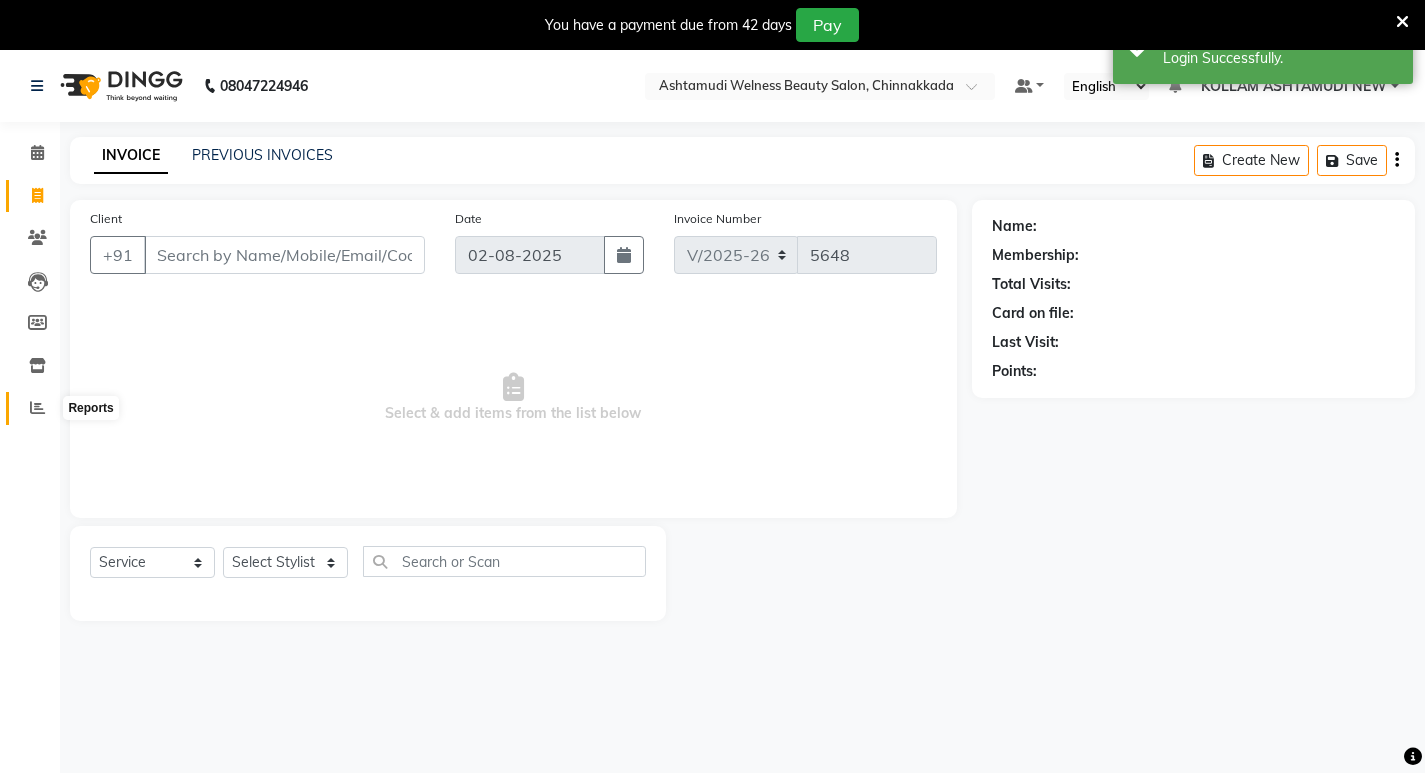 click 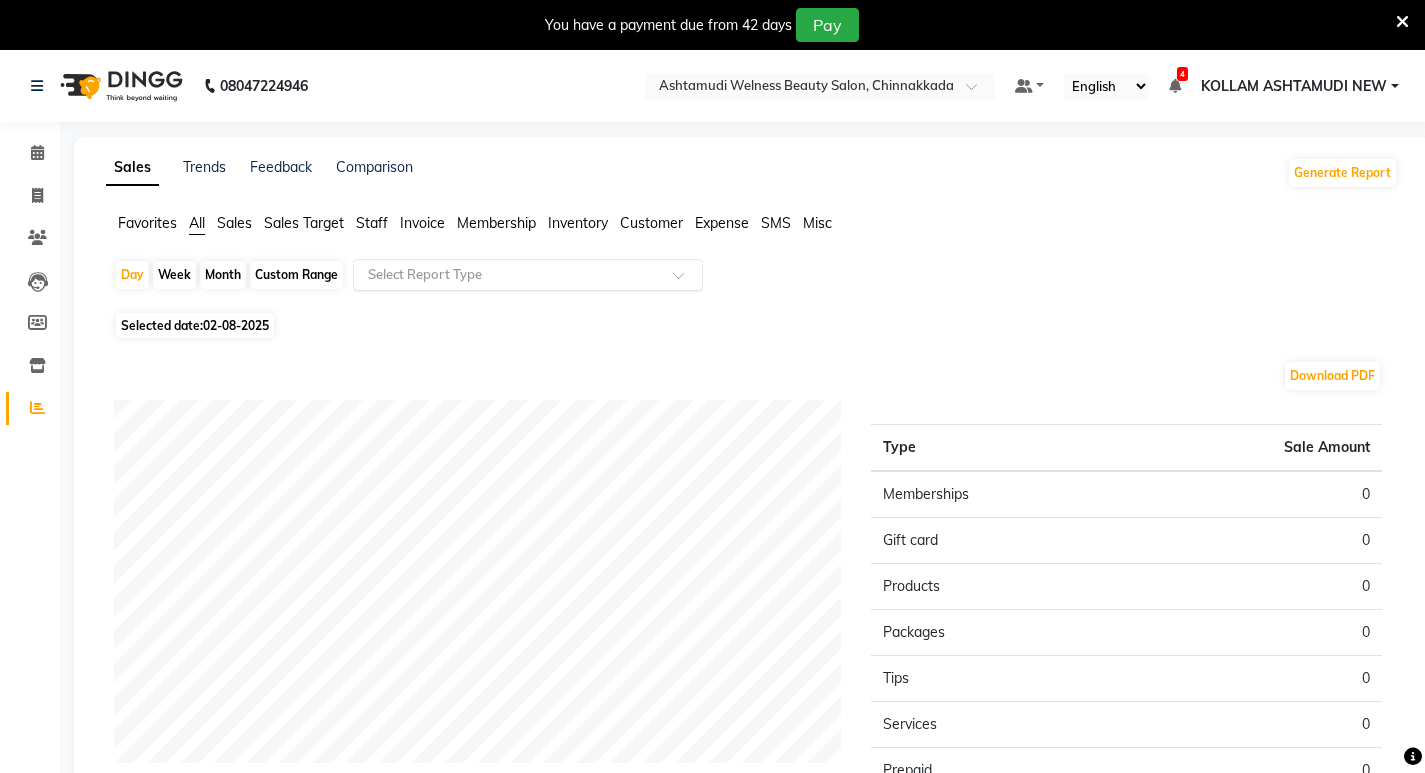 click 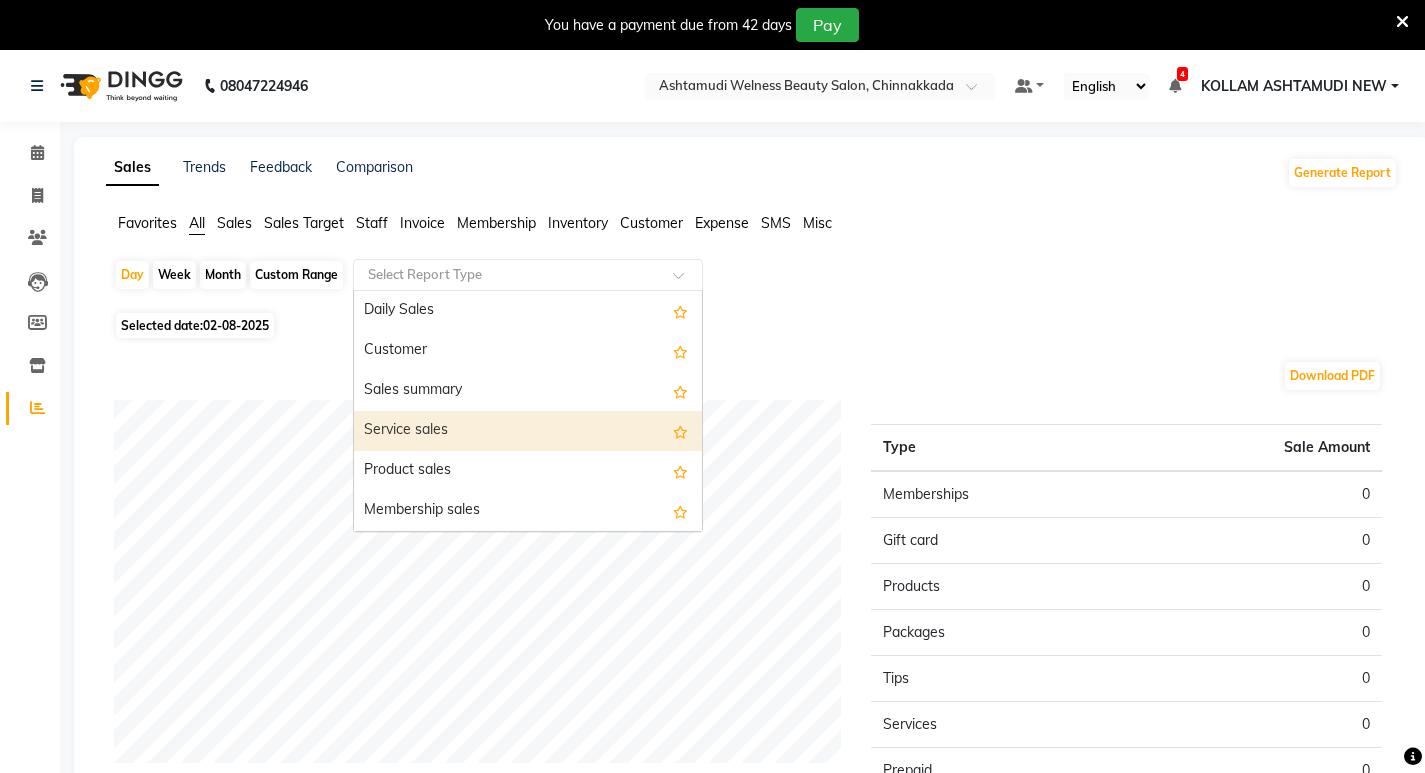 click on "Service sales" at bounding box center [528, 431] 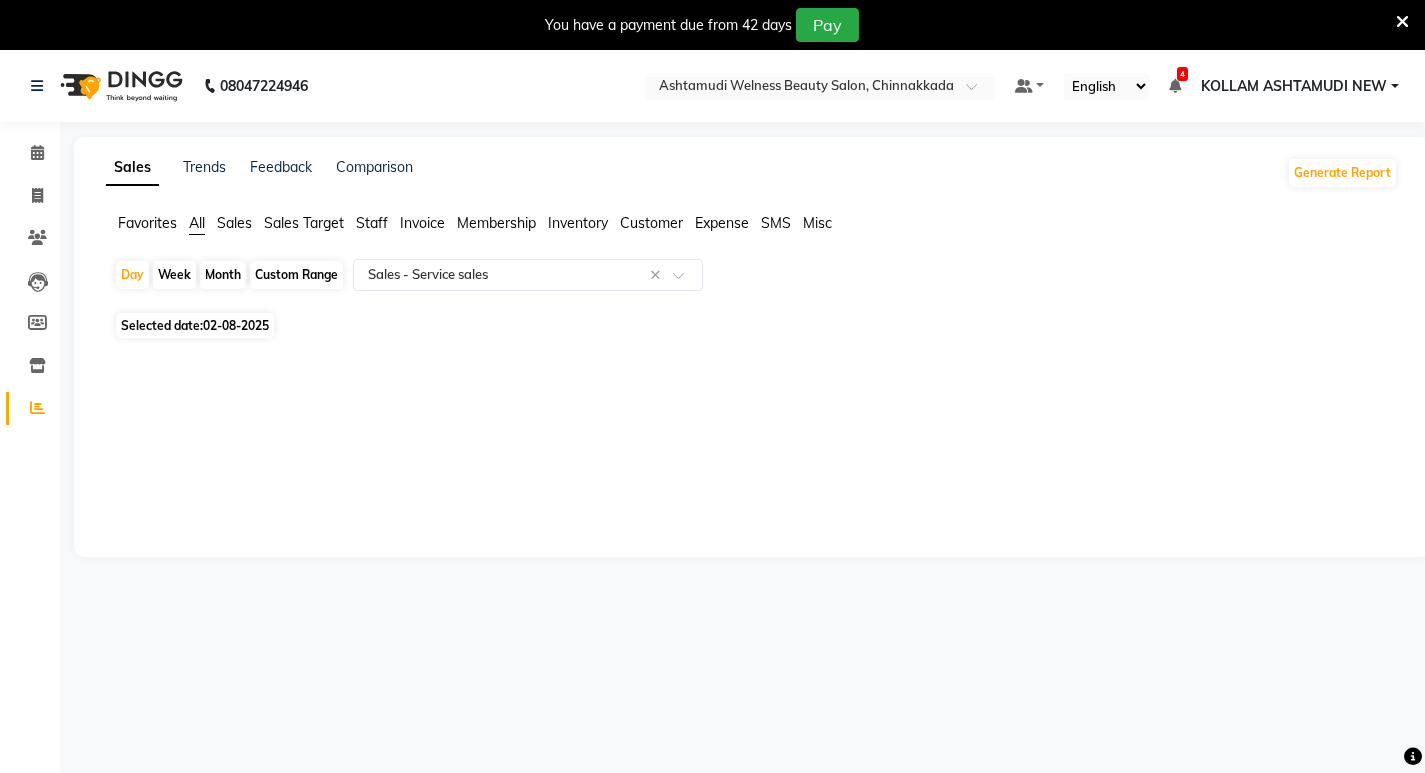 click on "Selected date:  02-08-2025" 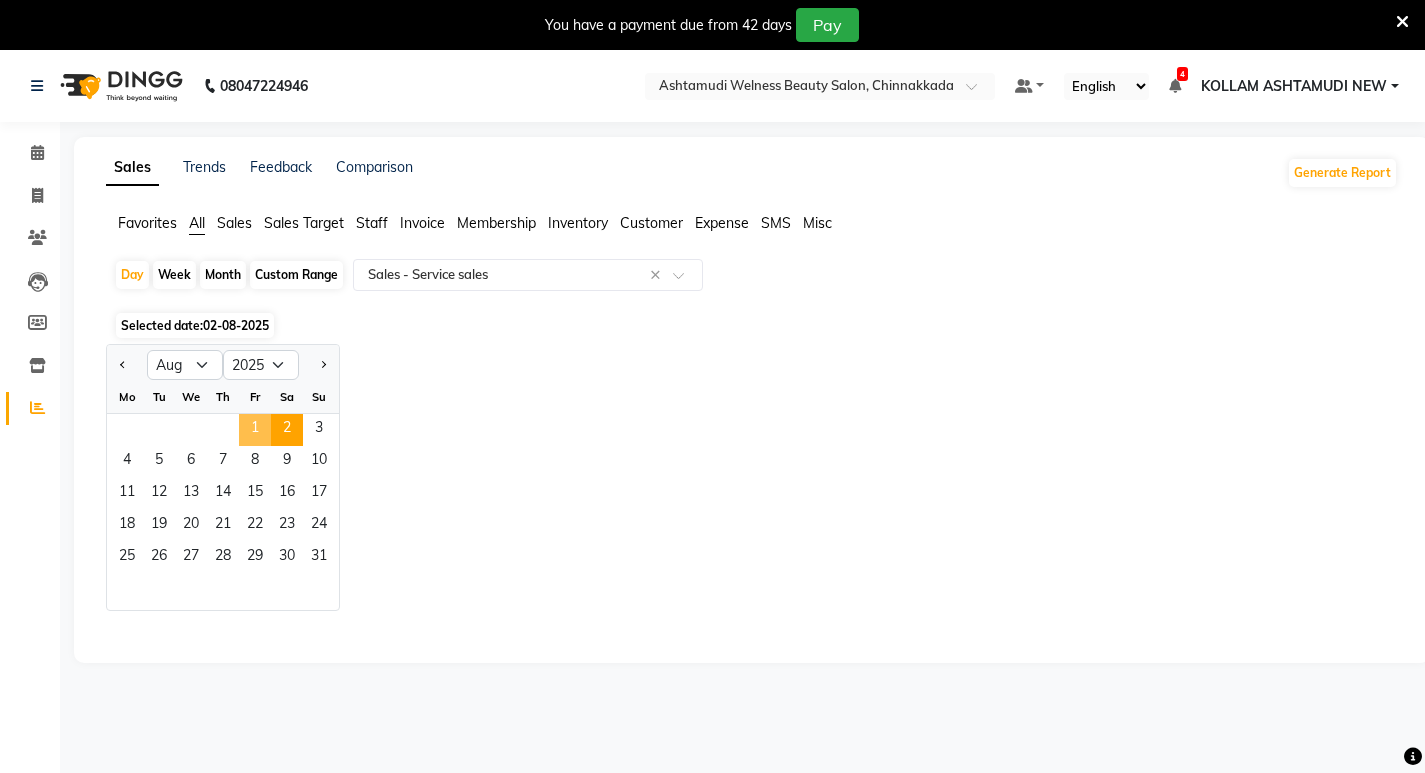 click on "1" 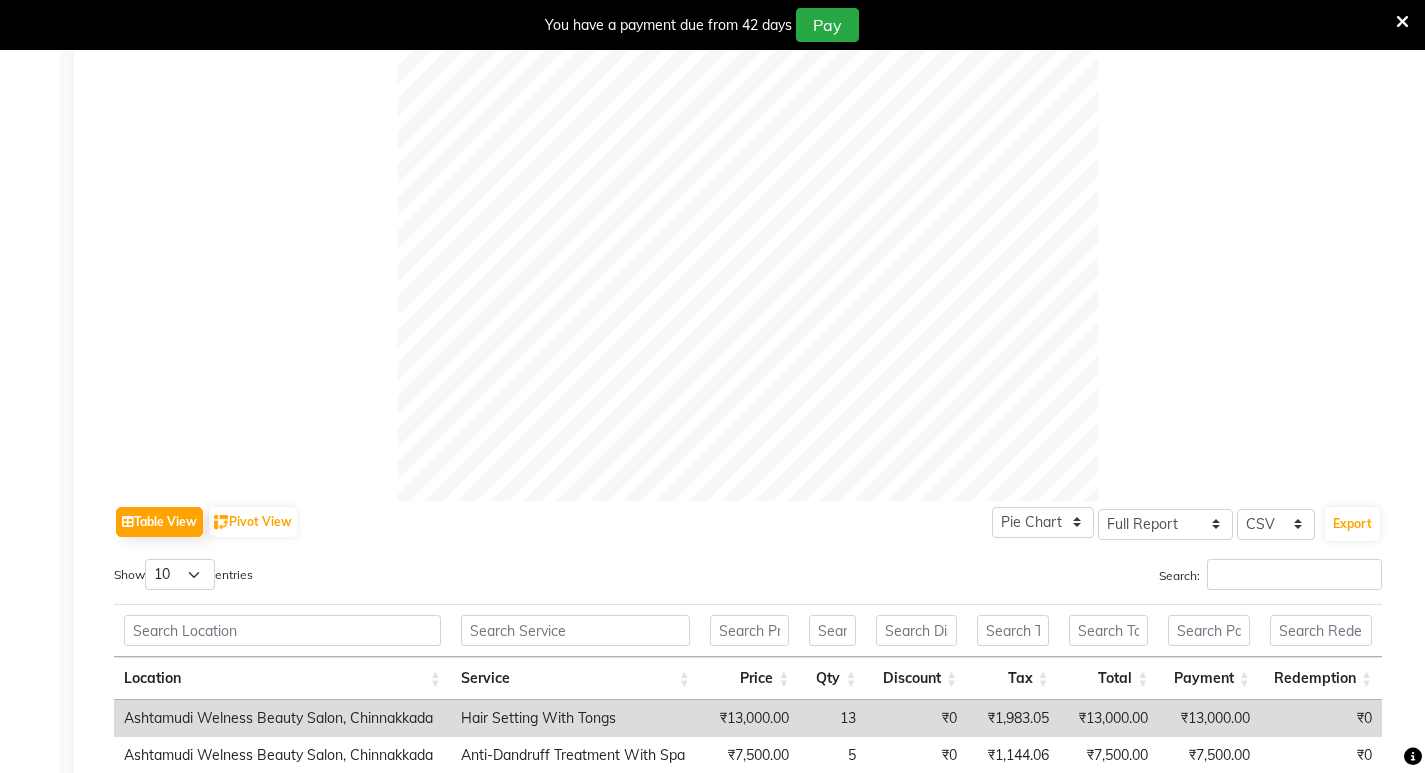scroll, scrollTop: 600, scrollLeft: 0, axis: vertical 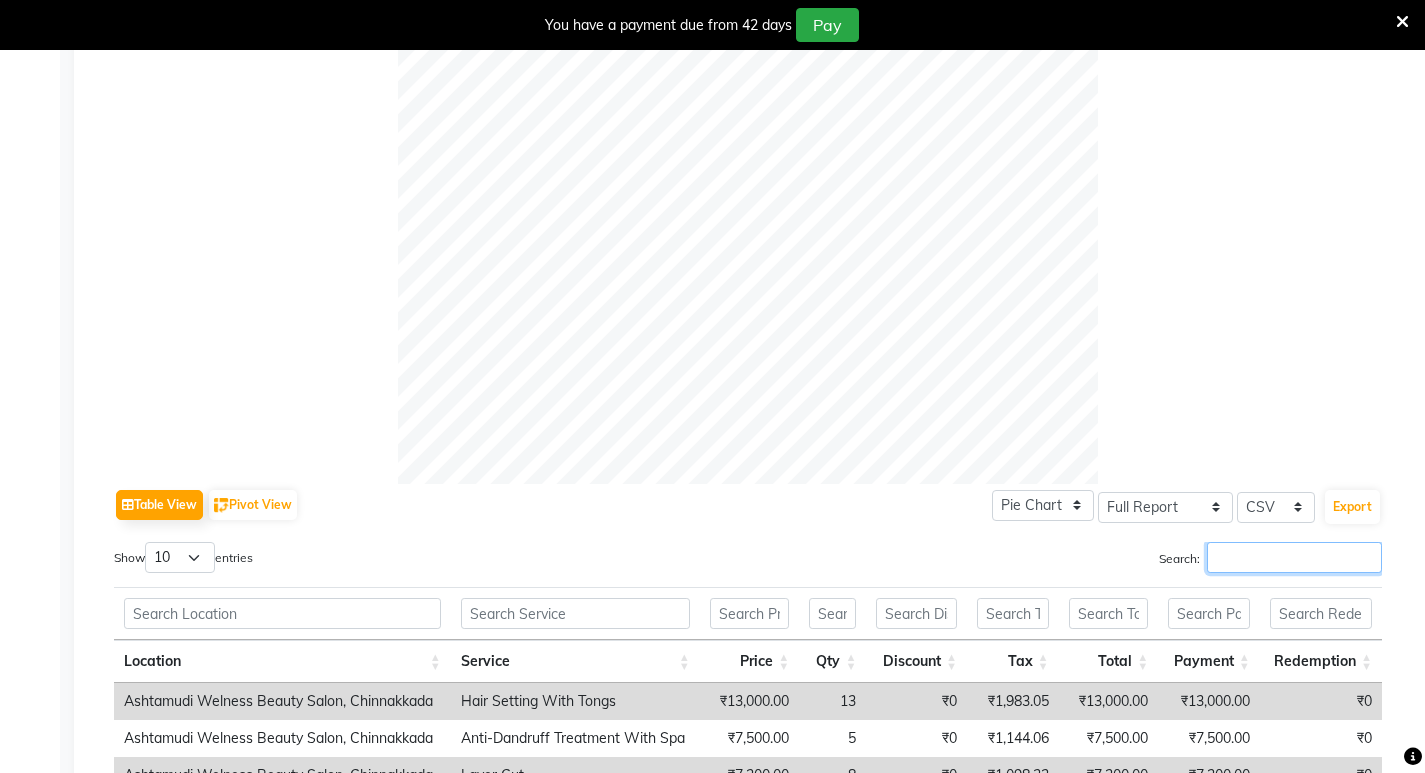 click on "Search:" at bounding box center (1294, 557) 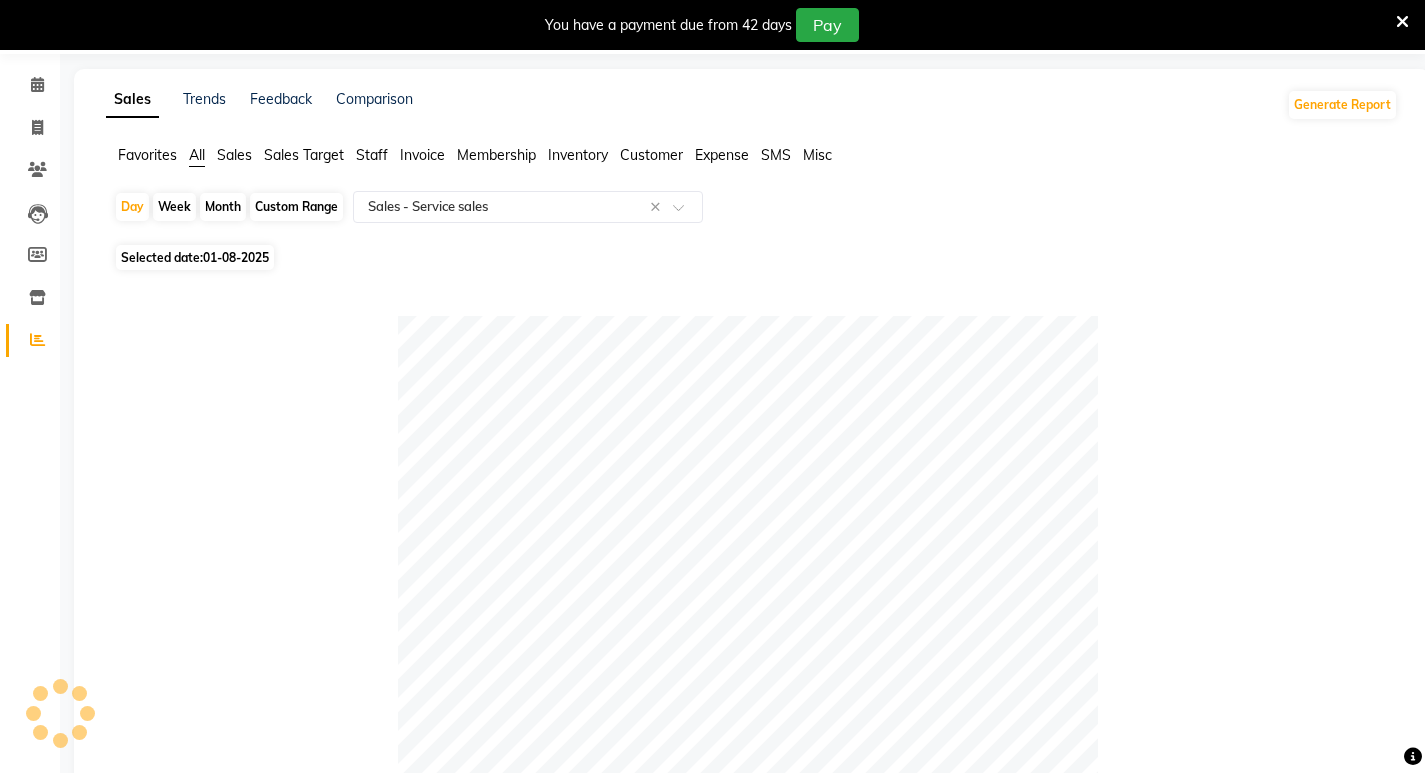 scroll, scrollTop: 0, scrollLeft: 0, axis: both 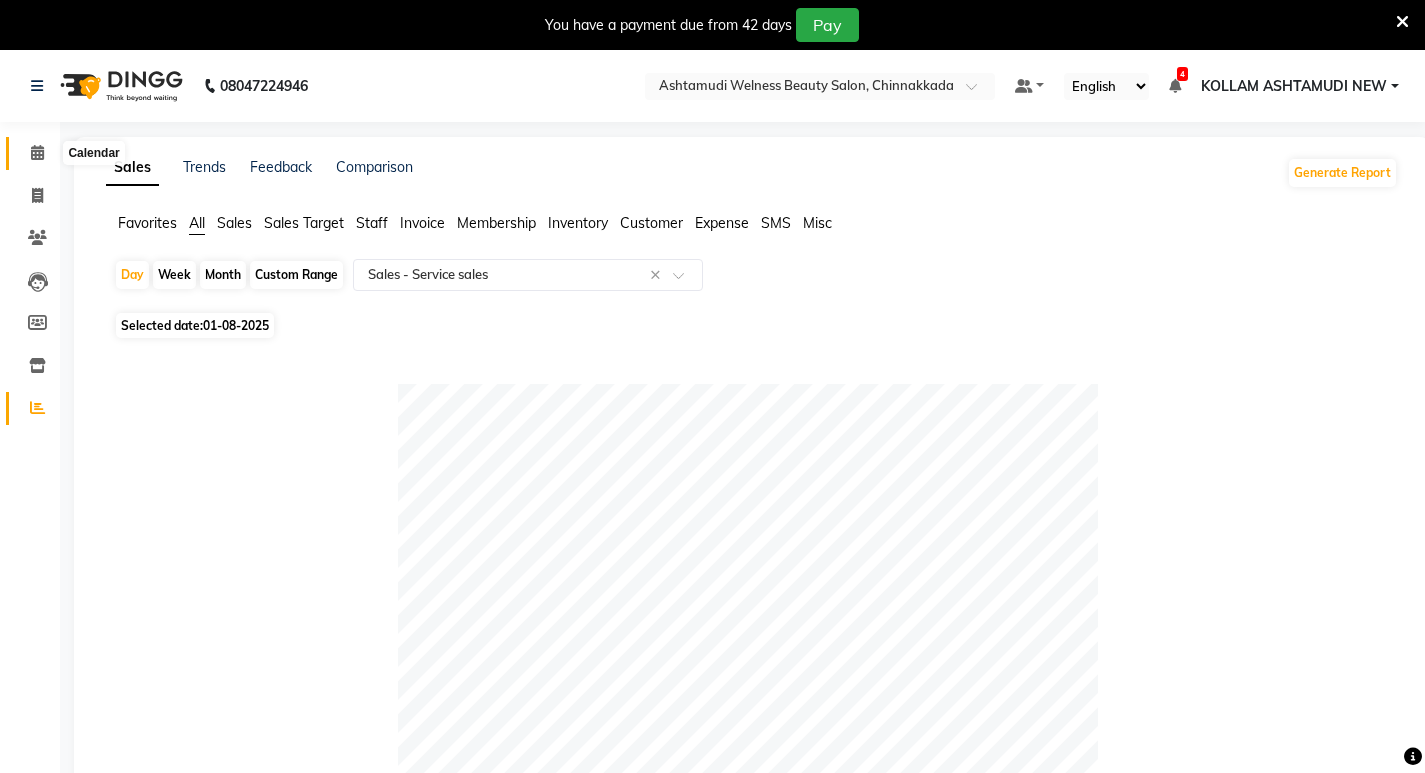 type on "make" 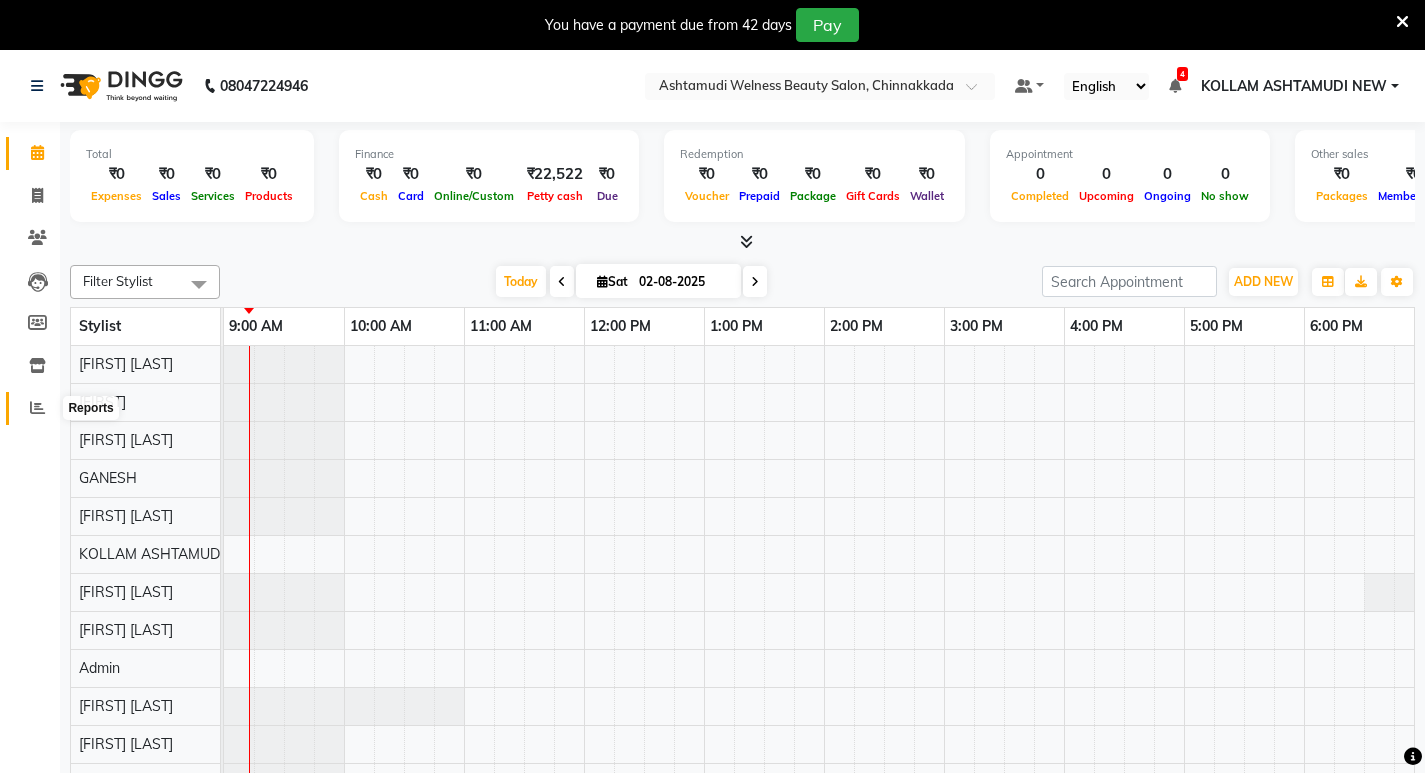 click 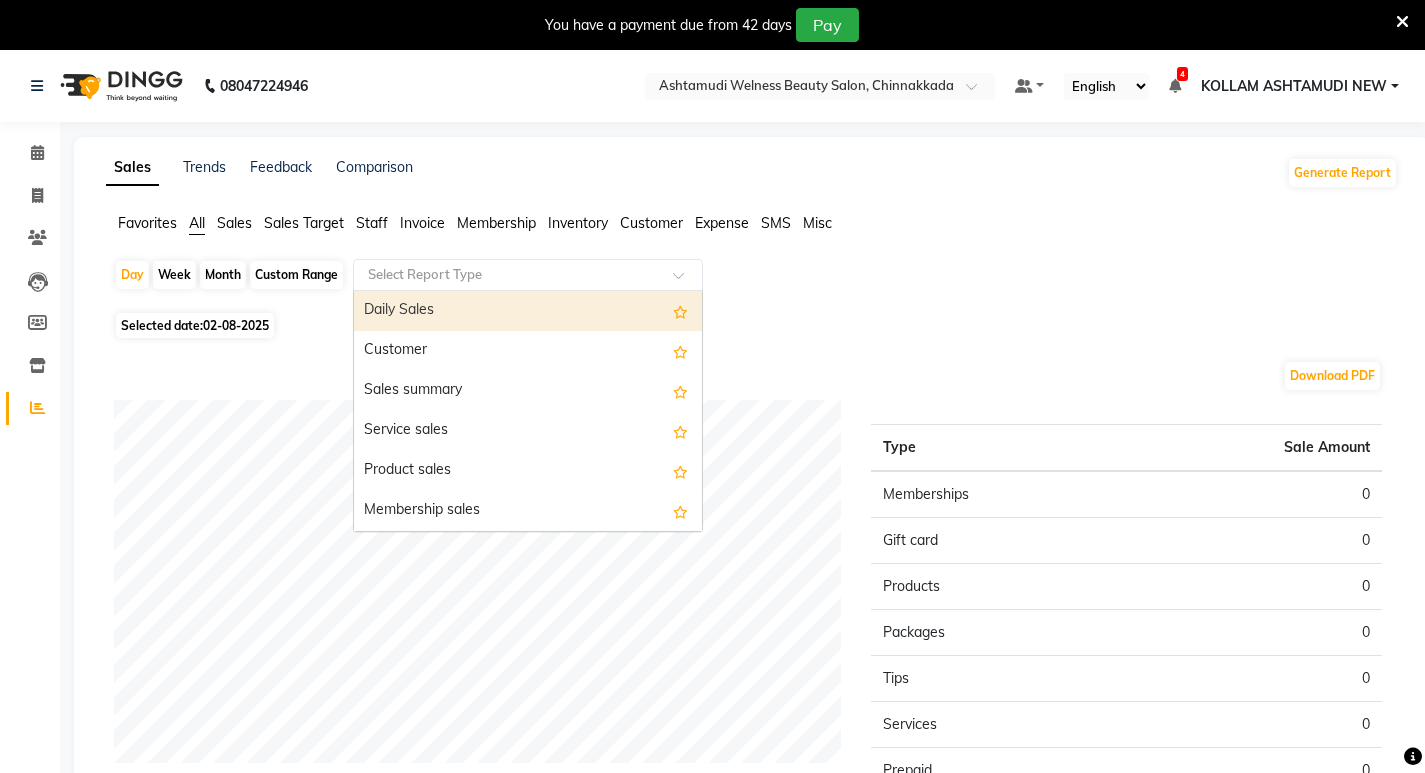 click on "Select Report Type" 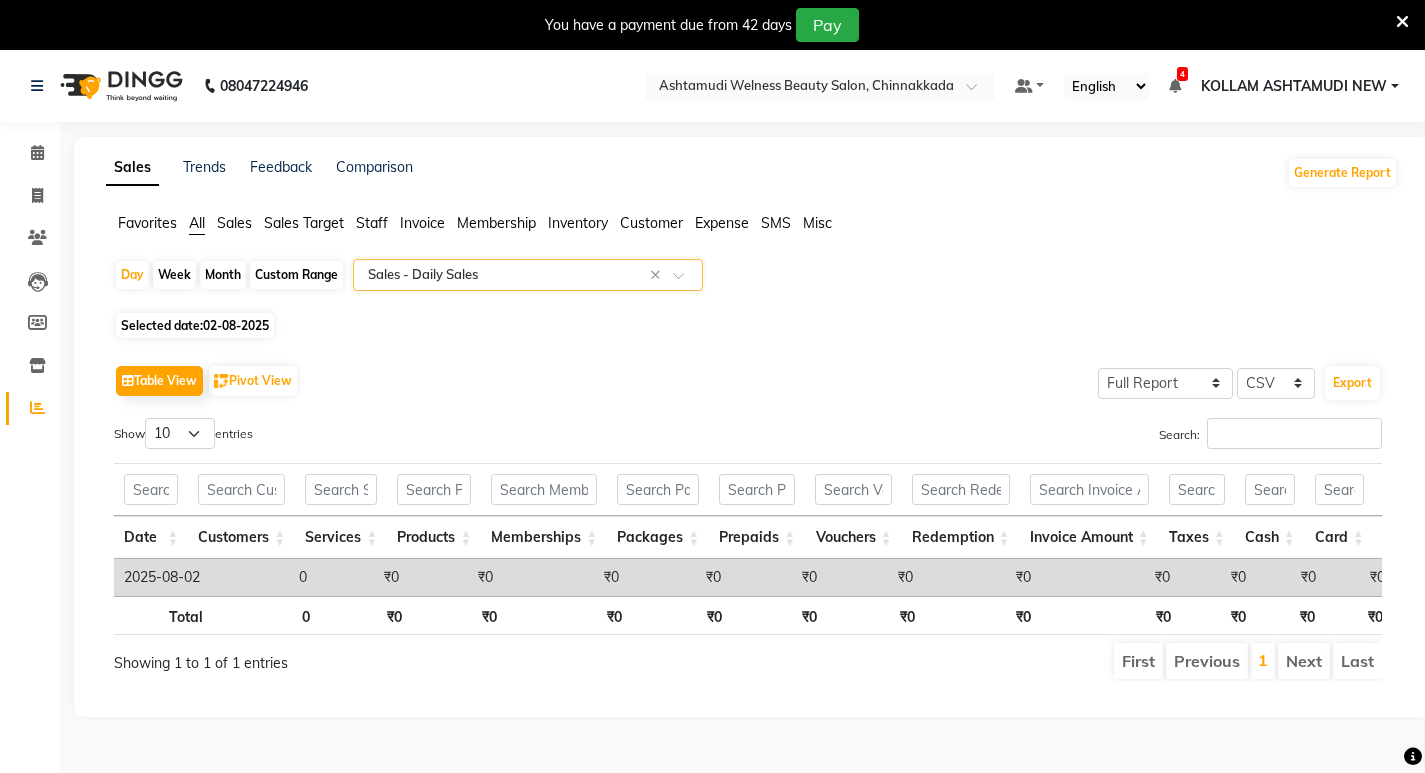 click on "02-08-2025" 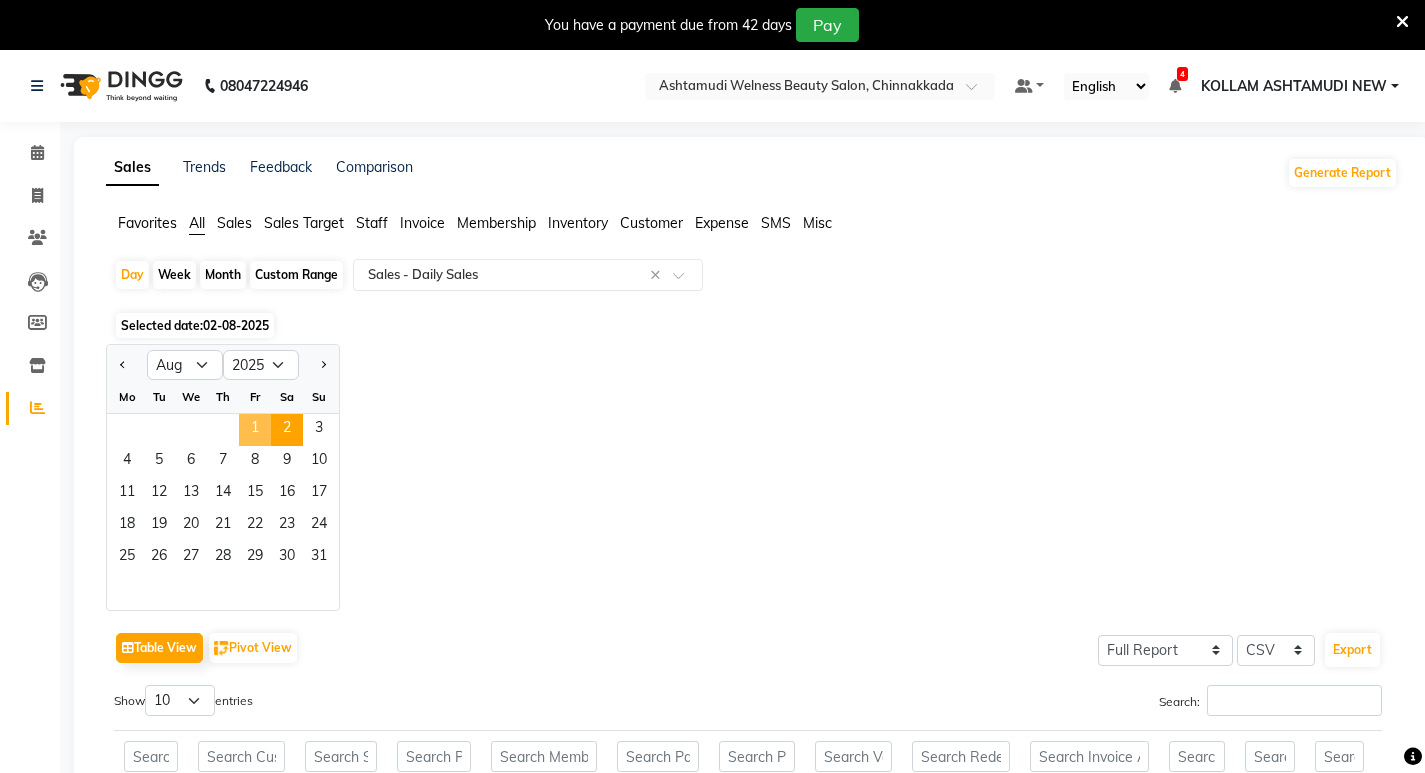 click on "1" 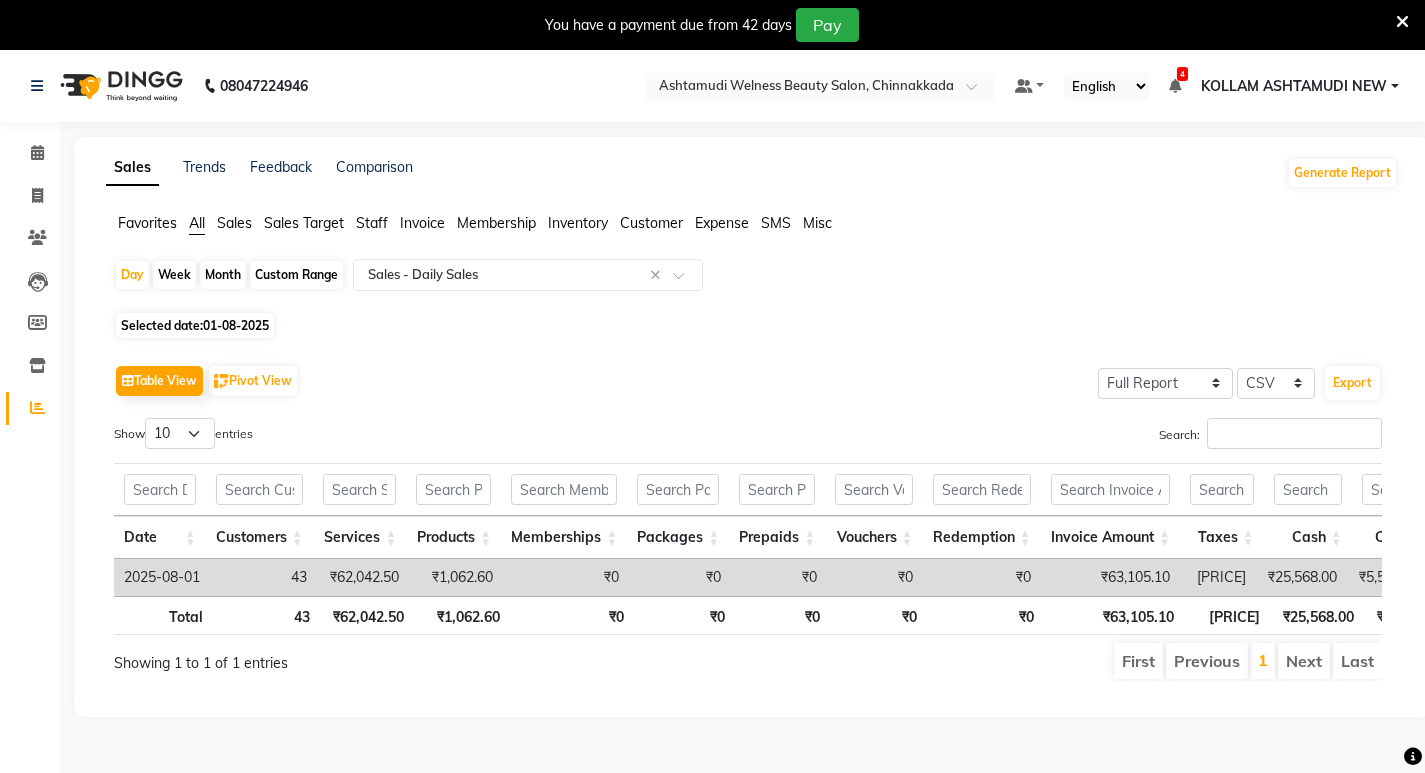 click on "All" 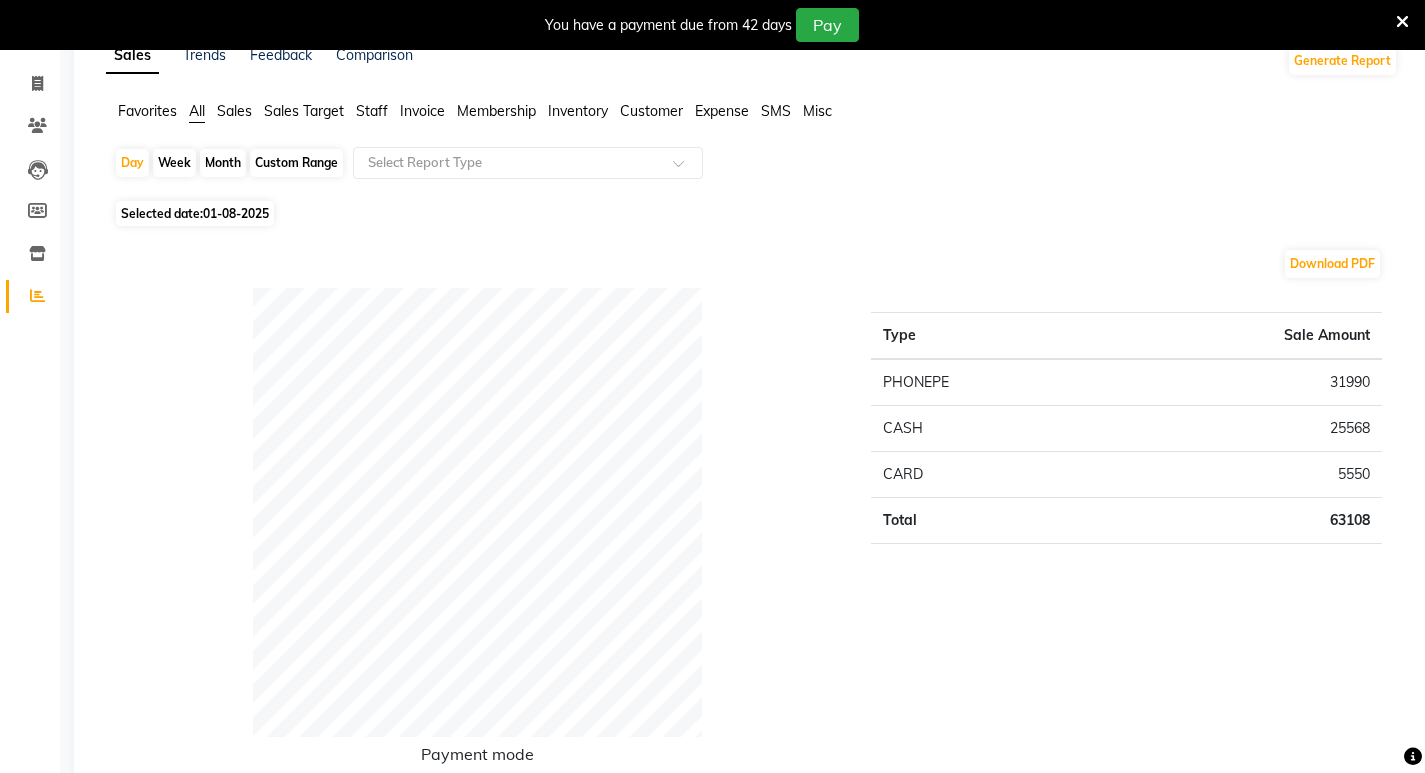 scroll, scrollTop: 0, scrollLeft: 0, axis: both 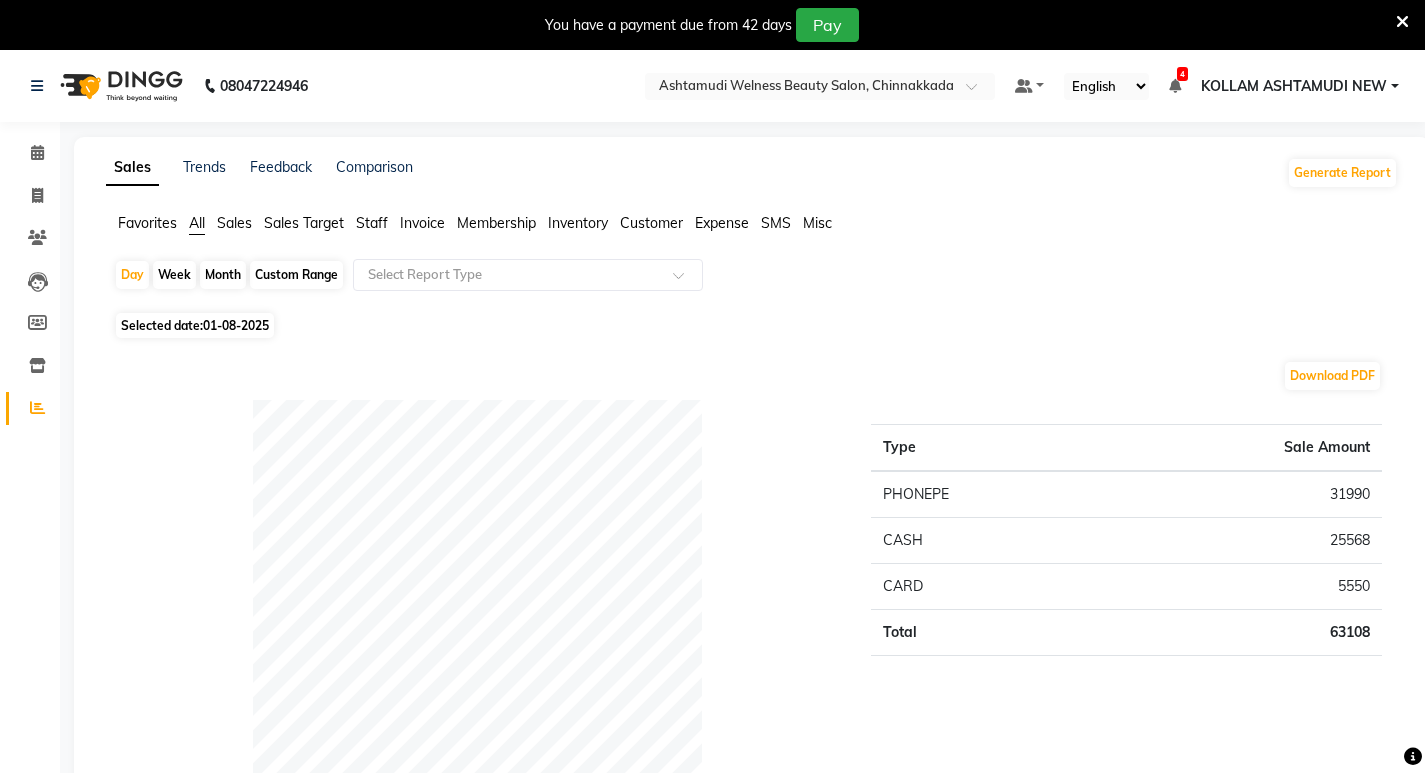 click on "Sales" 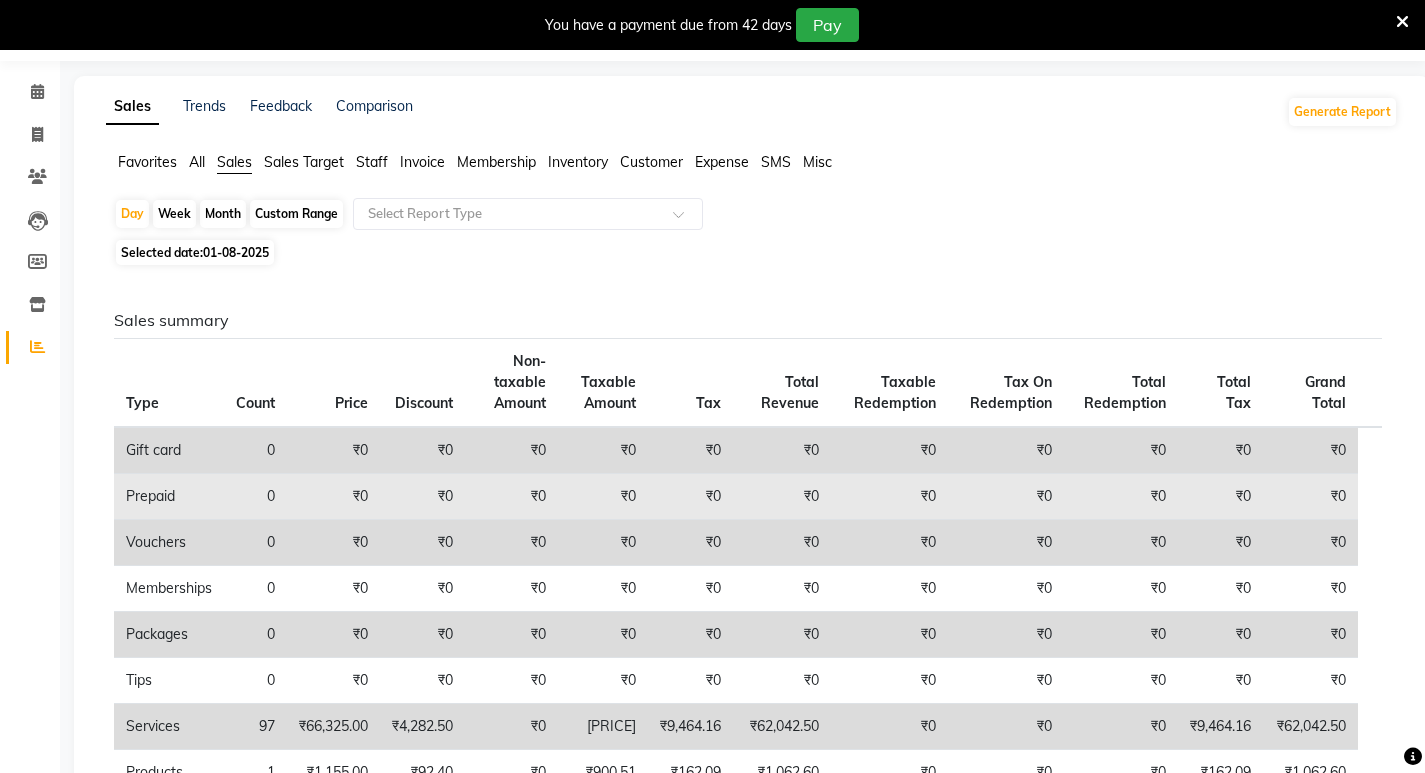 scroll, scrollTop: 0, scrollLeft: 0, axis: both 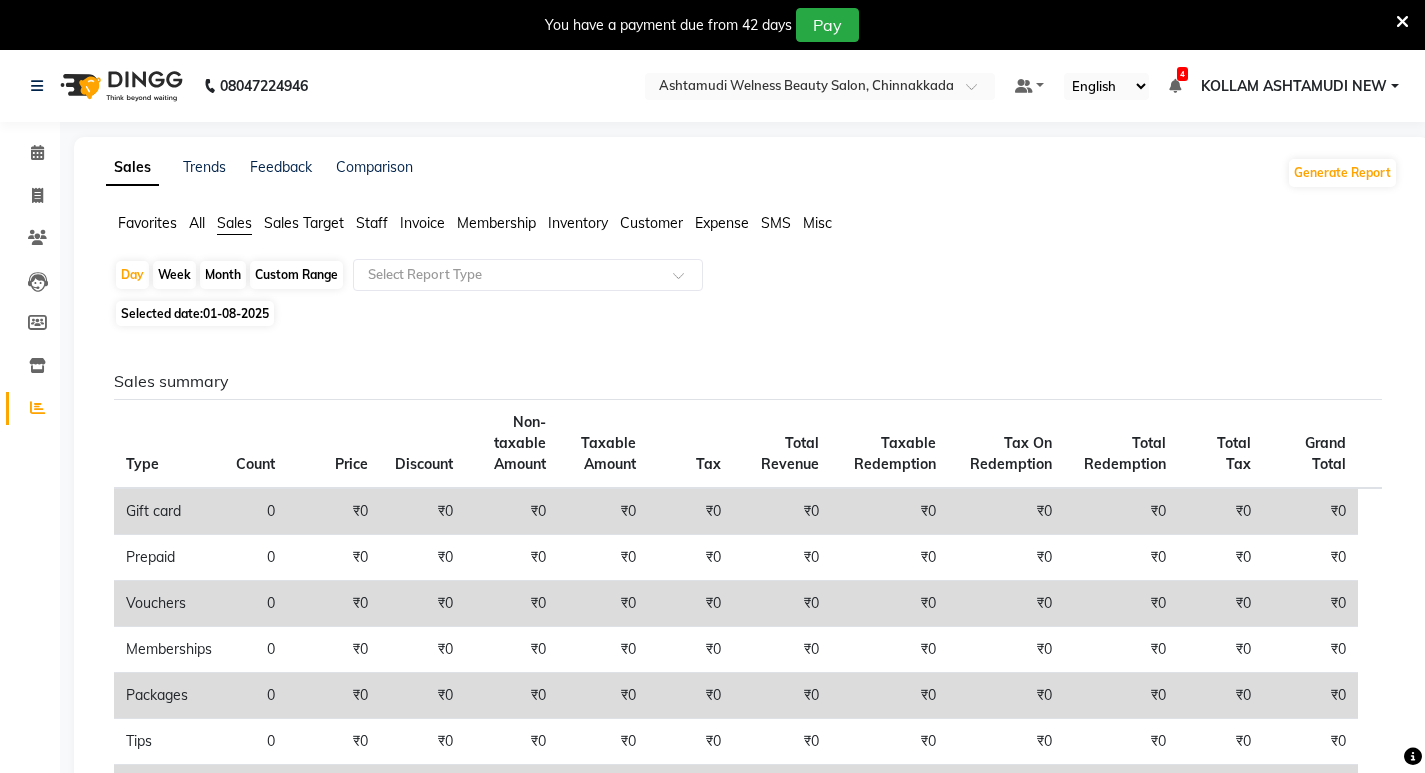 click on "Customer" 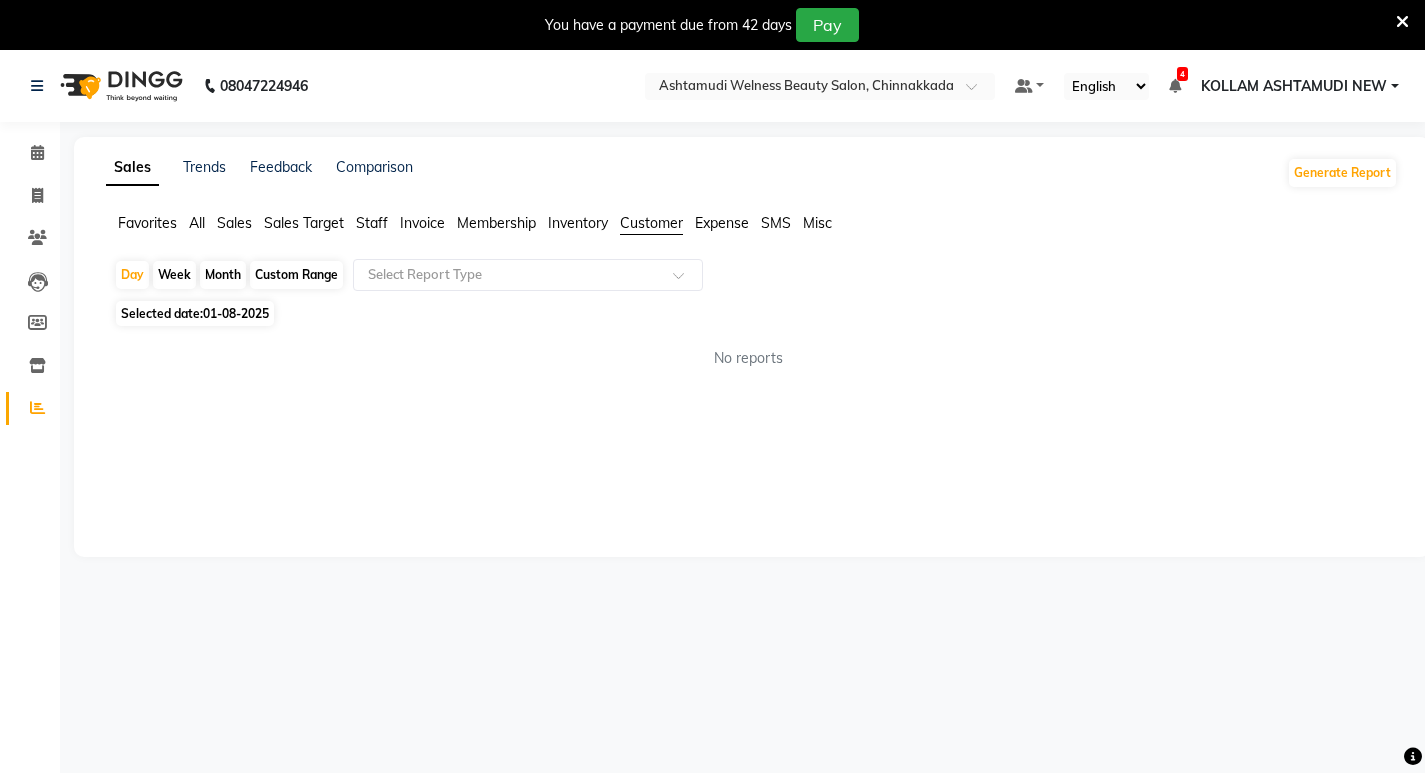 click on "All" 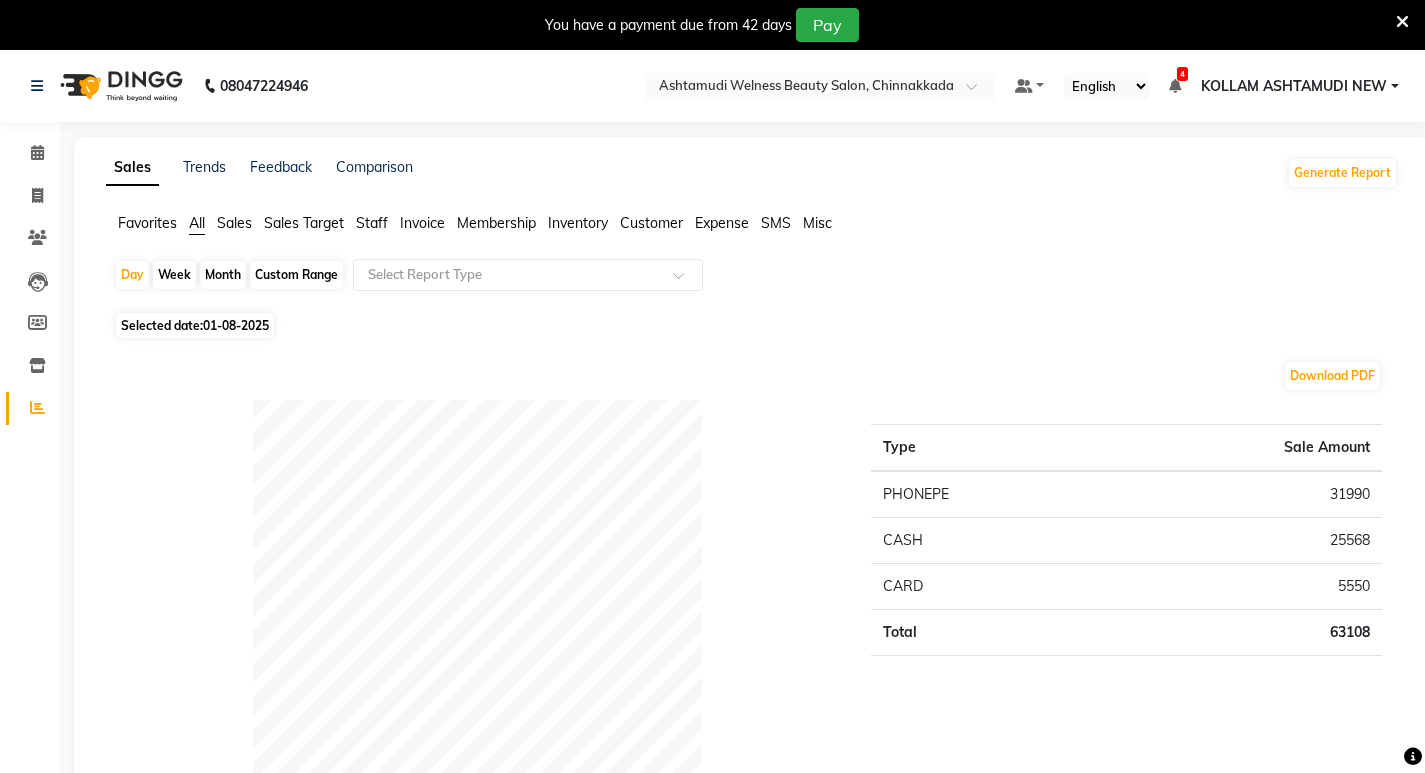 click on "Staff" 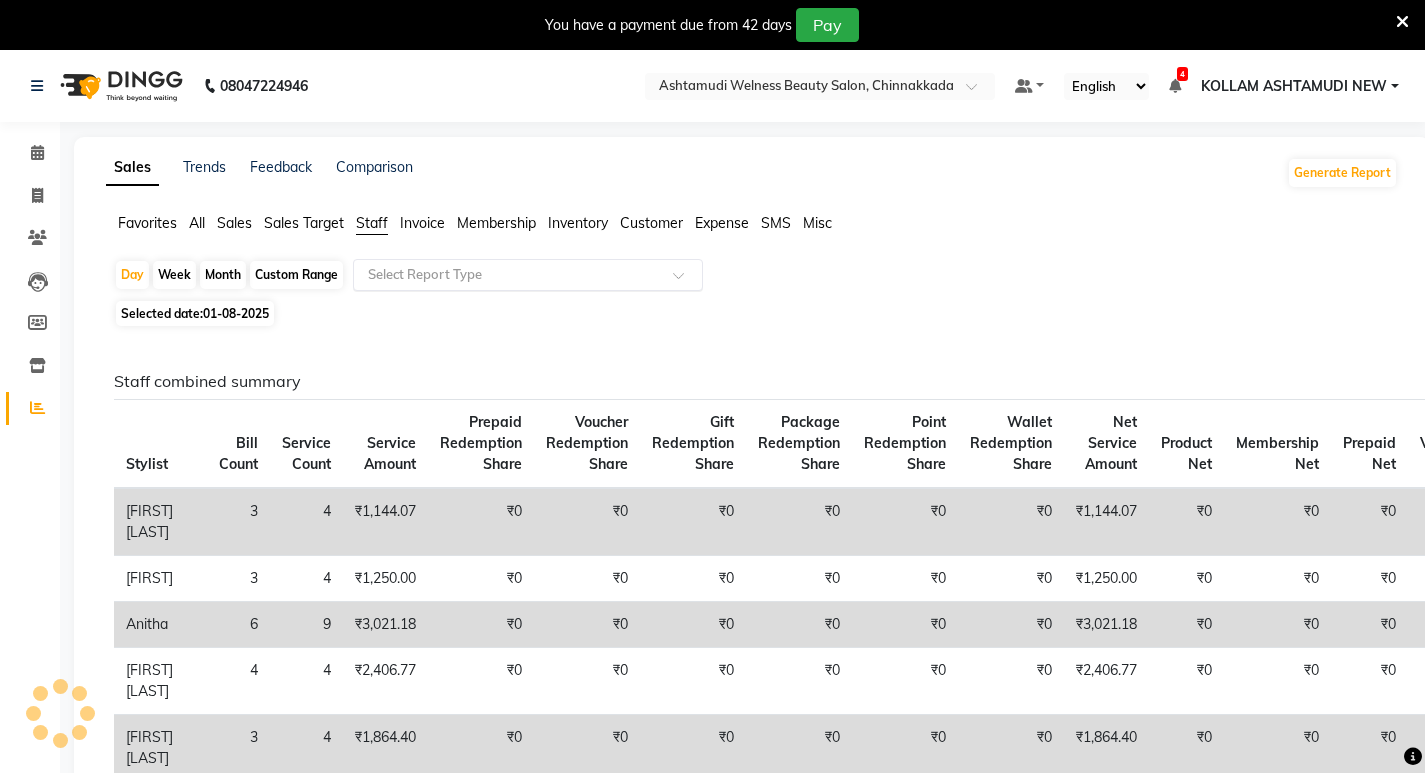 click 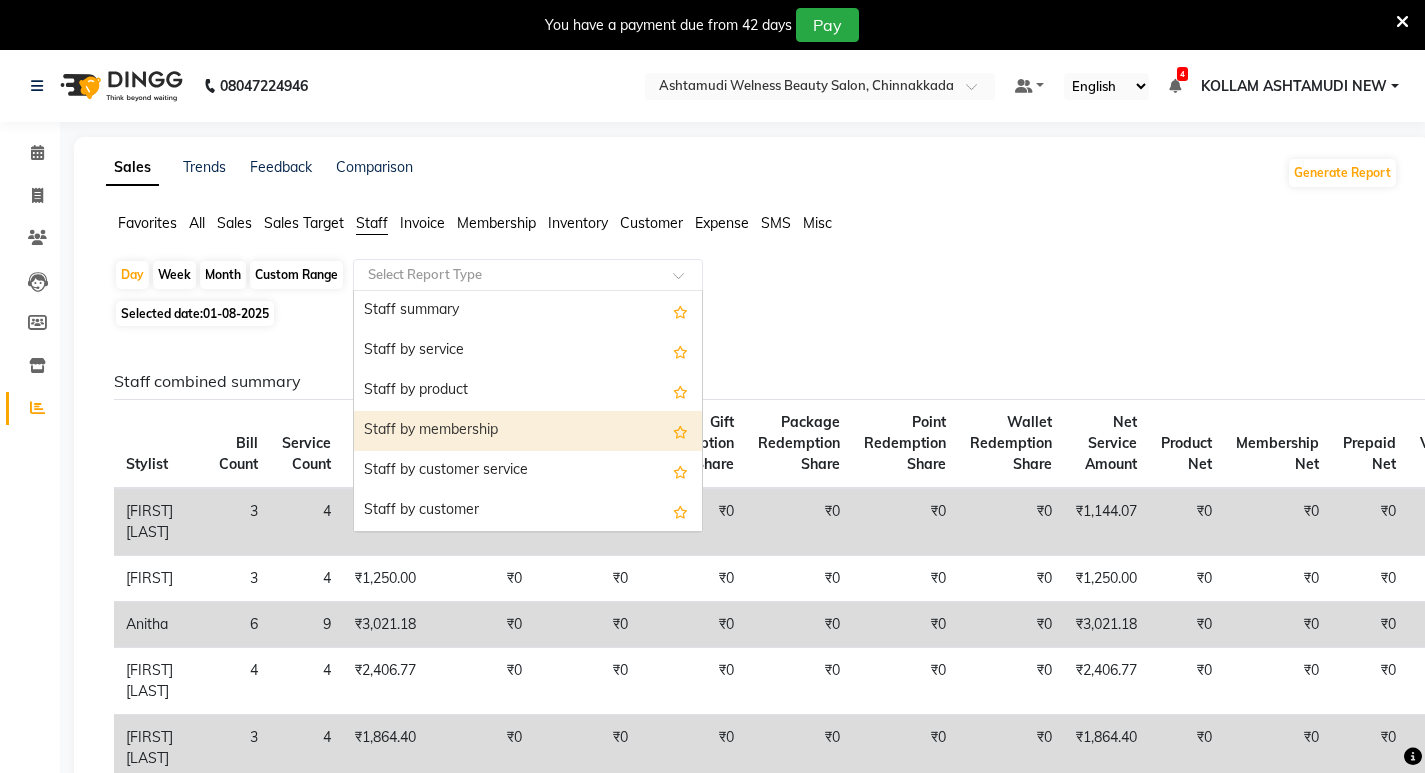 click on "Staff by membership" at bounding box center [528, 431] 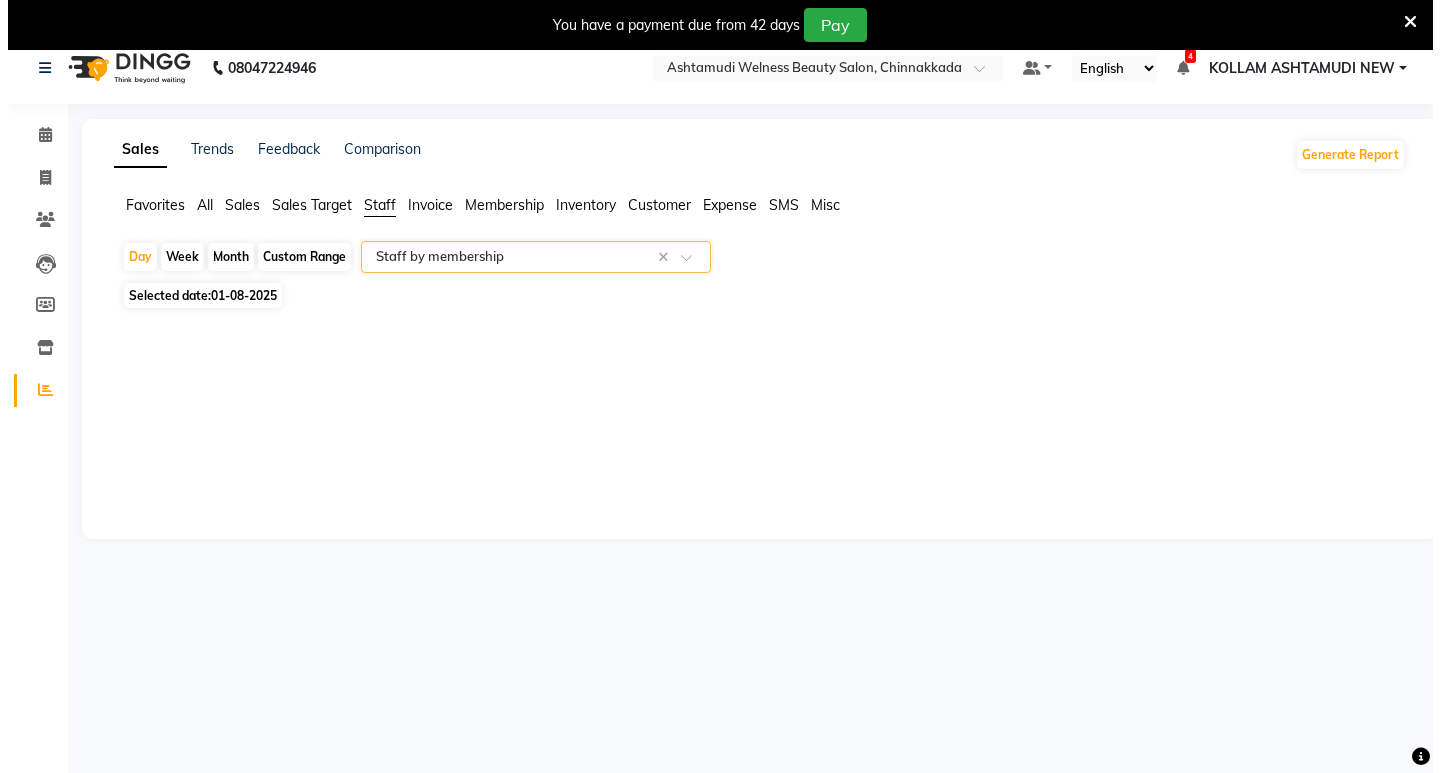 scroll, scrollTop: 0, scrollLeft: 0, axis: both 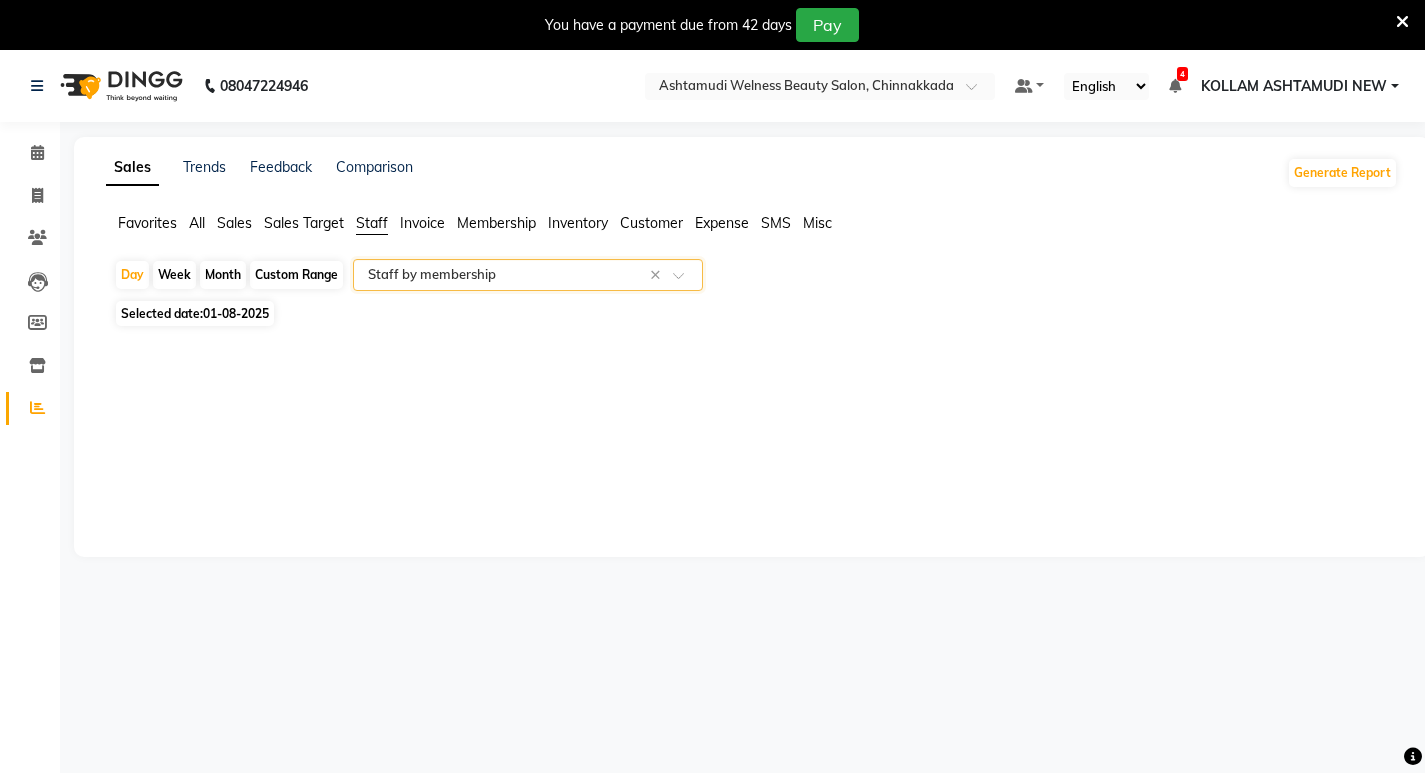 click at bounding box center (1402, 22) 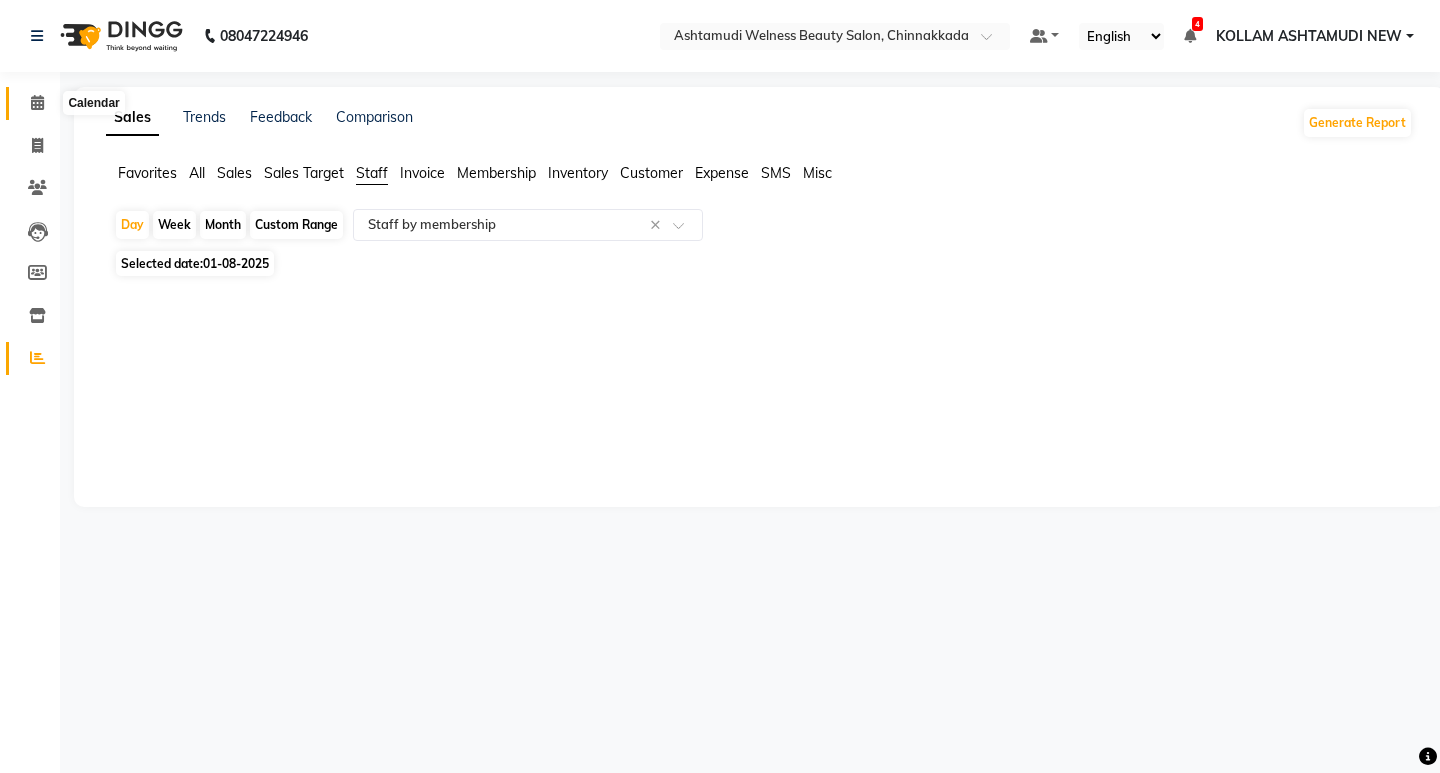 click 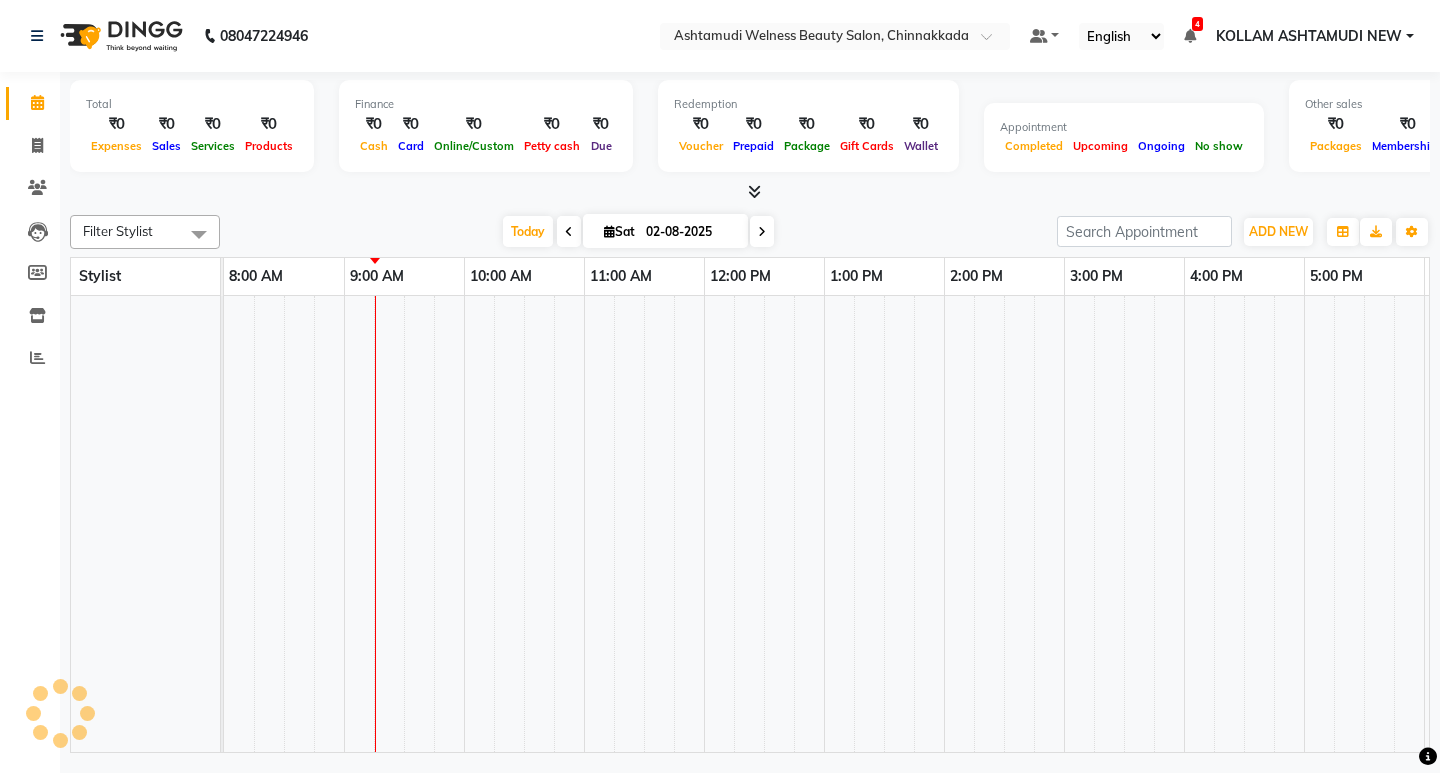 scroll, scrollTop: 0, scrollLeft: 0, axis: both 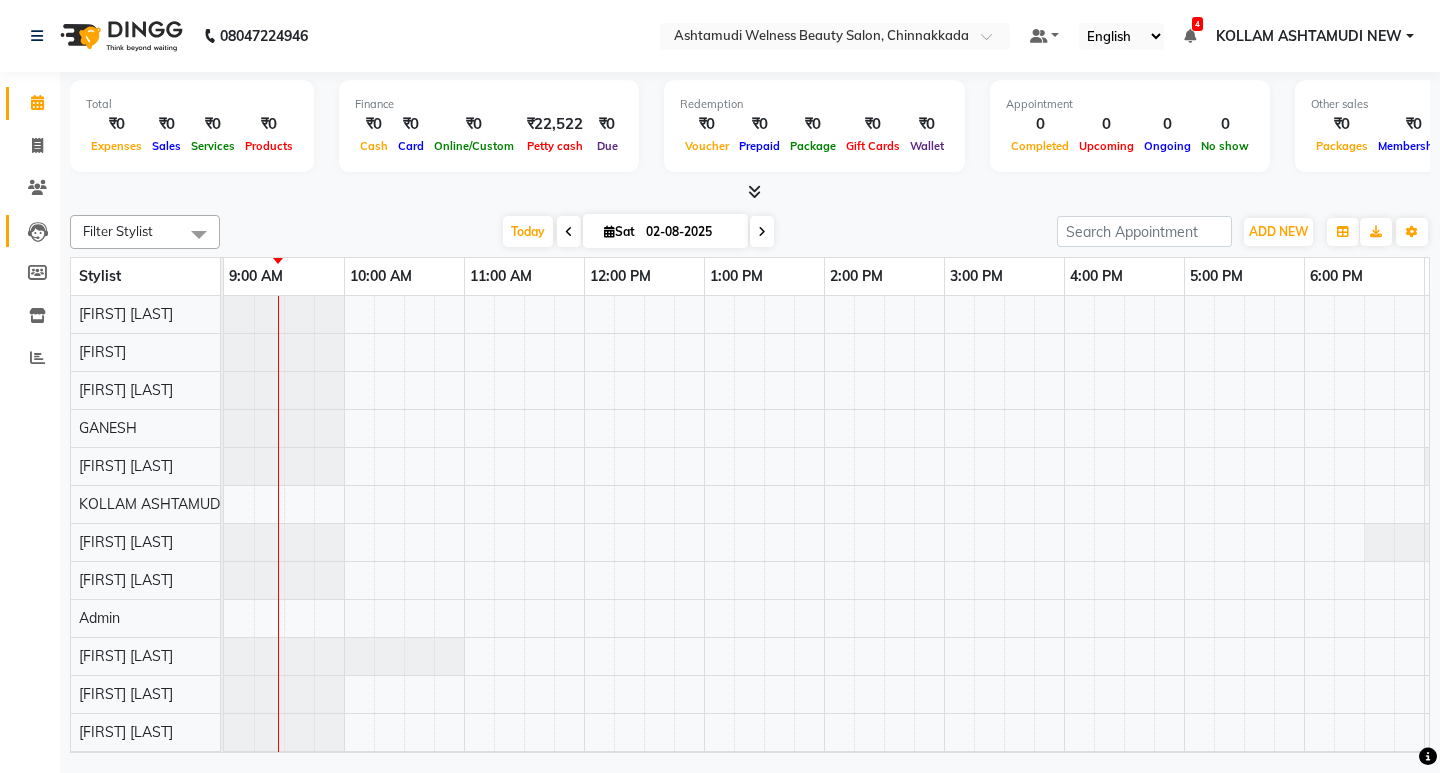click on "Leads" 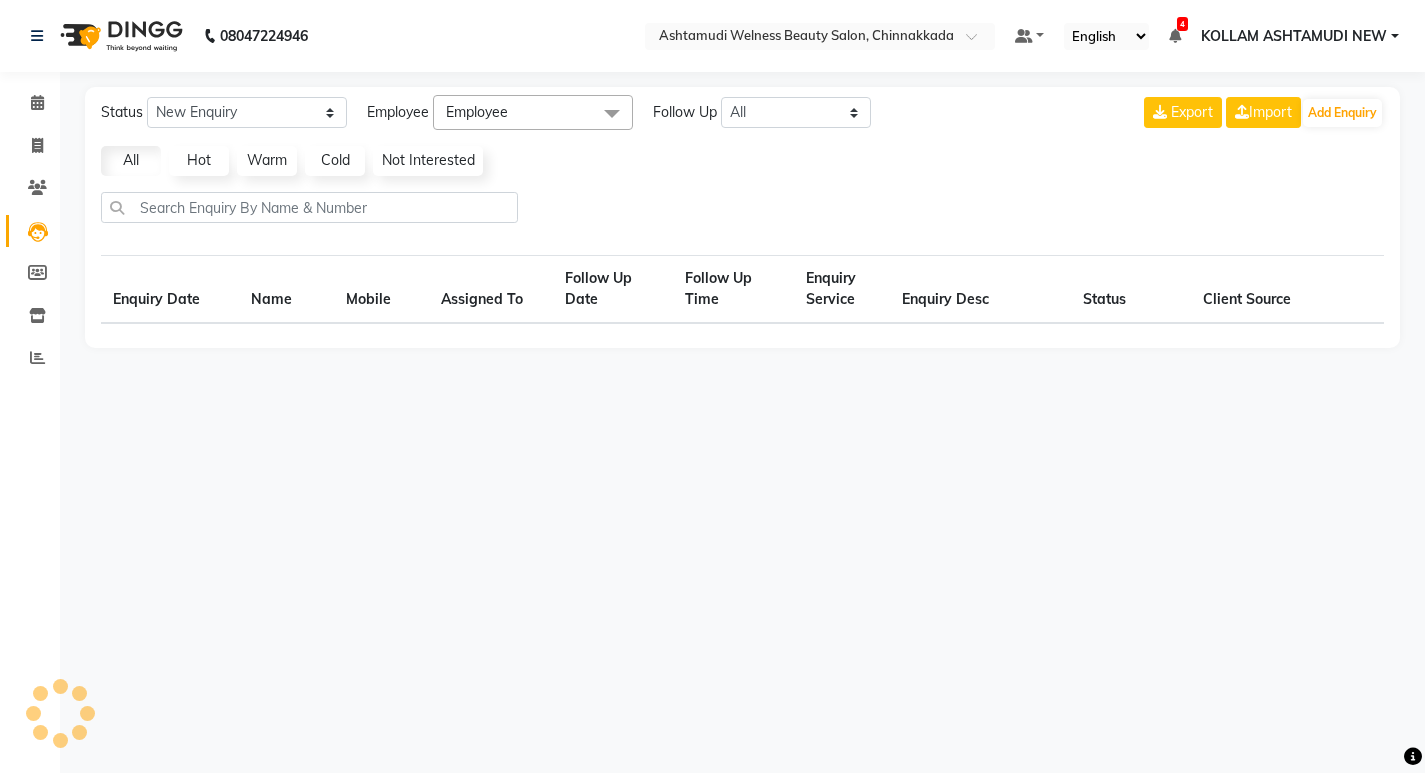 select on "10" 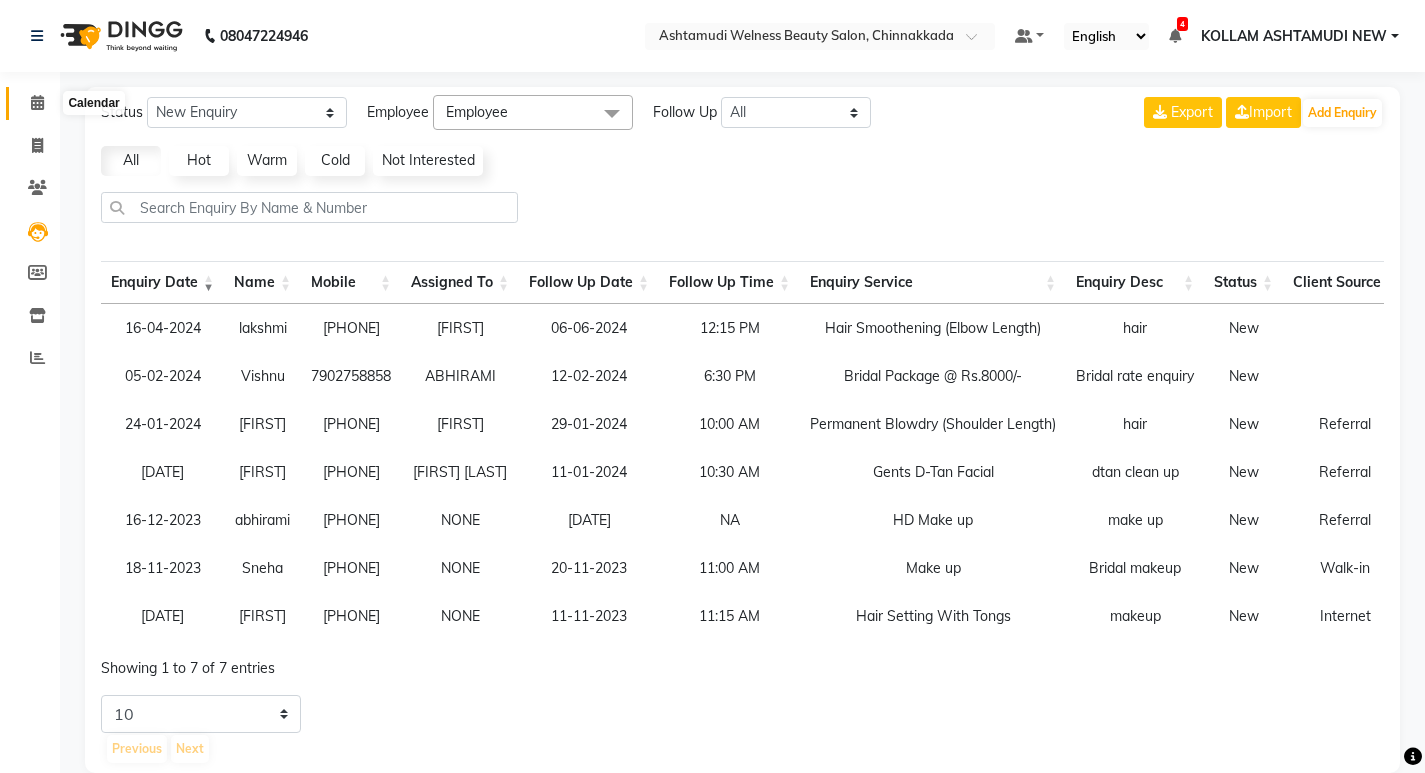click 